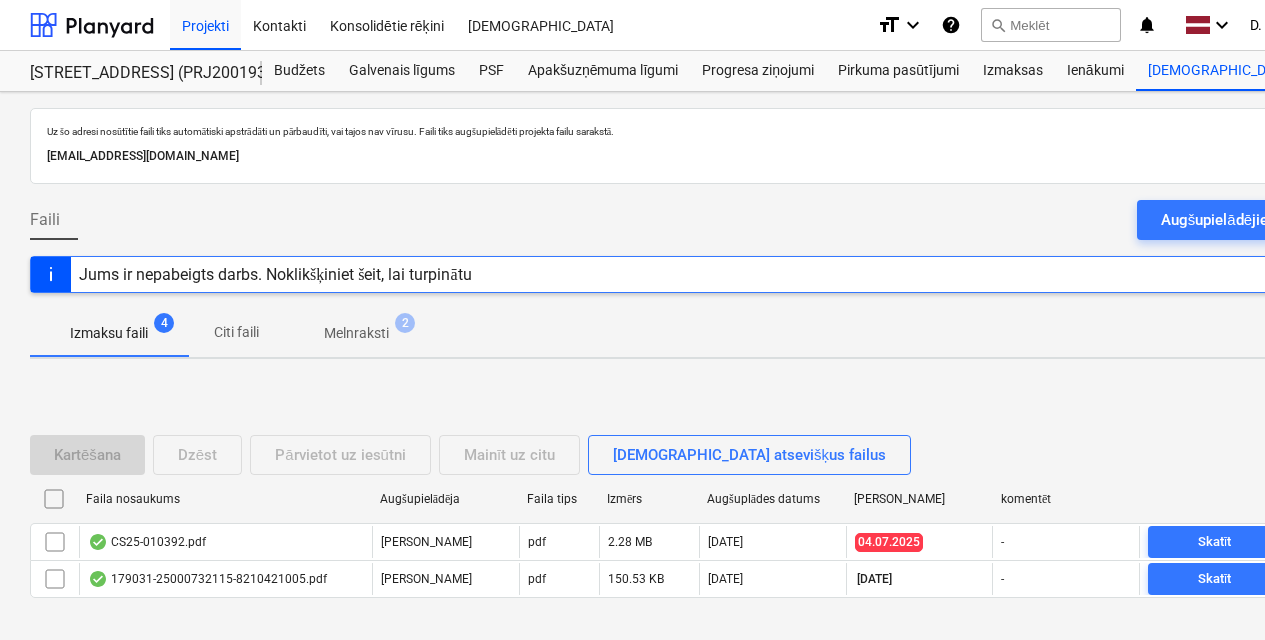 scroll, scrollTop: 0, scrollLeft: 0, axis: both 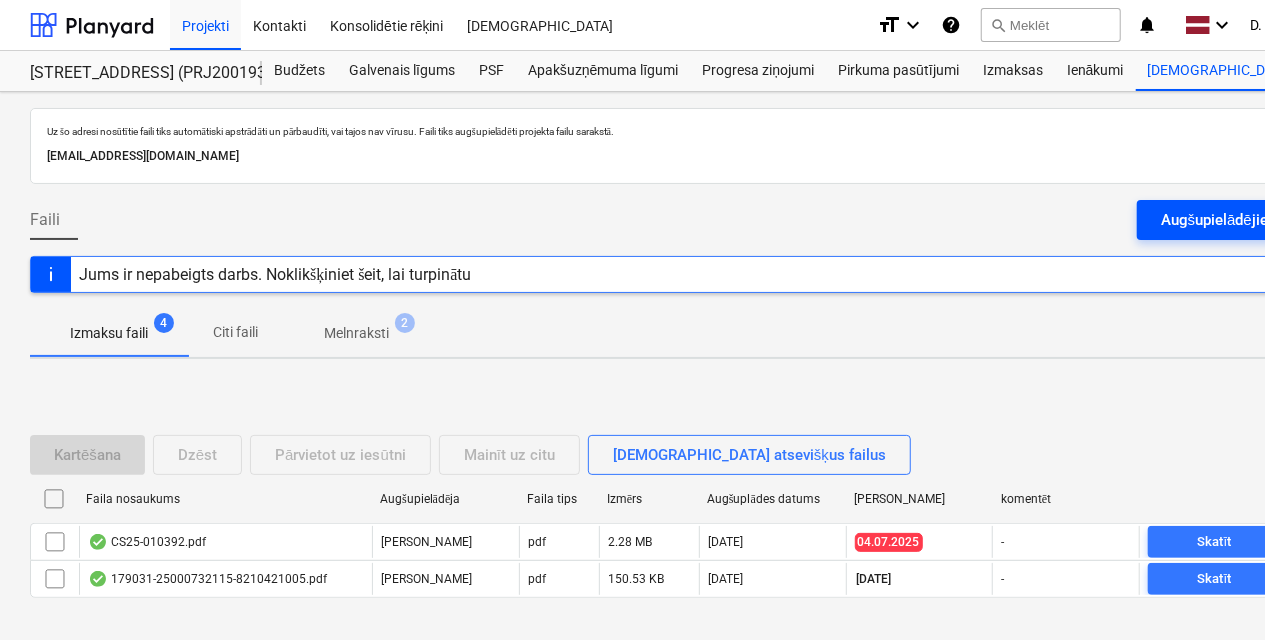 click on "Augšupielādējiet failus" at bounding box center [1237, 220] 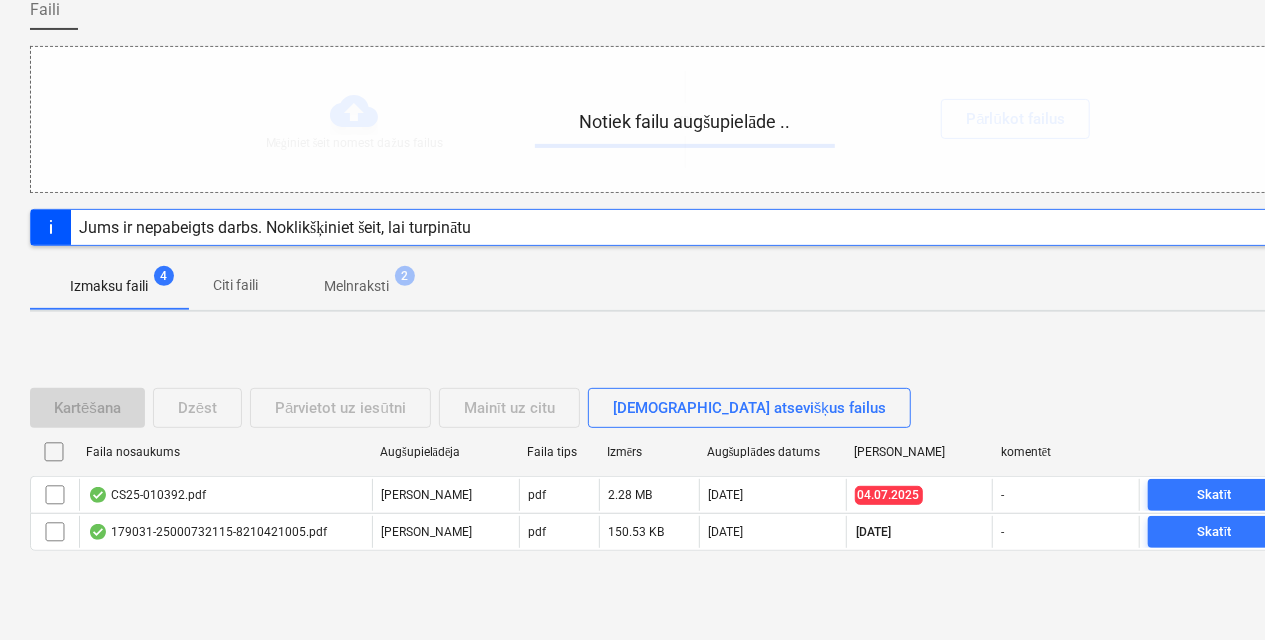 scroll, scrollTop: 227, scrollLeft: 0, axis: vertical 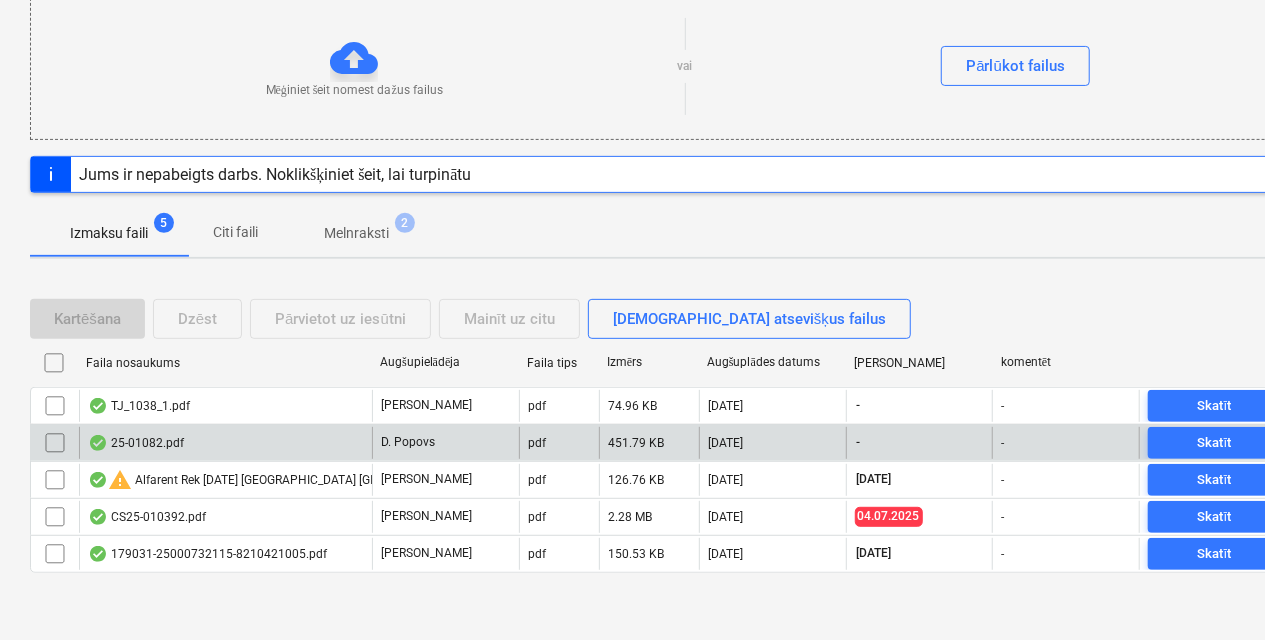 click on "25-01082.pdf" at bounding box center [225, 443] 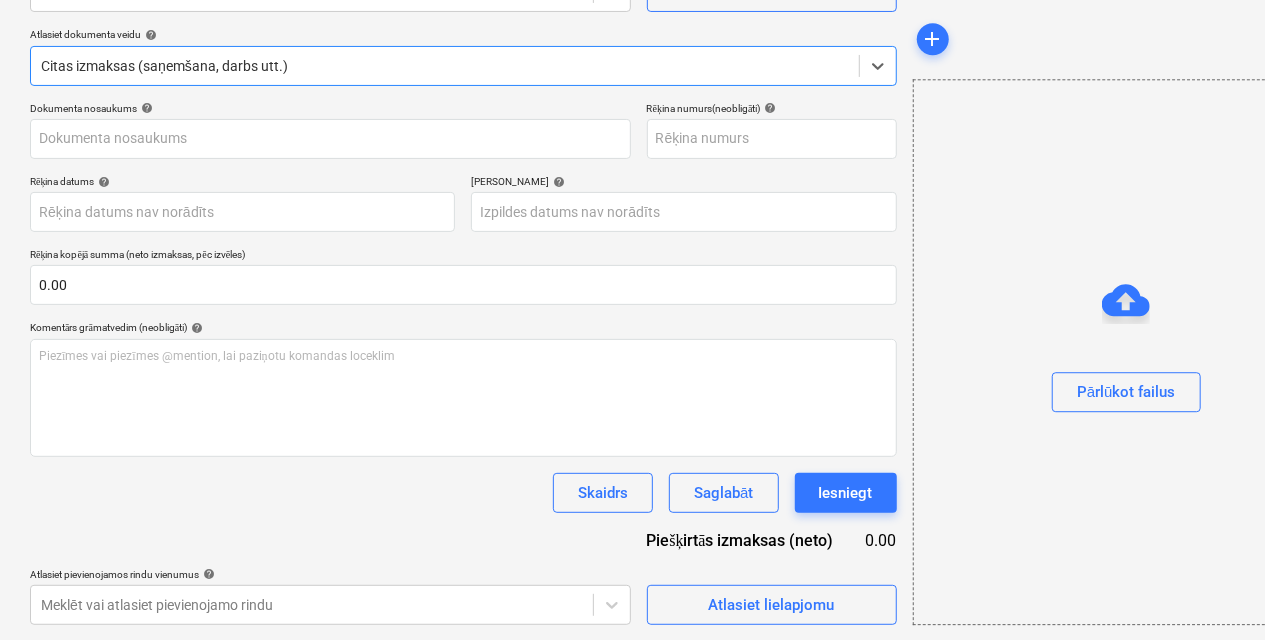 type on "40003133269" 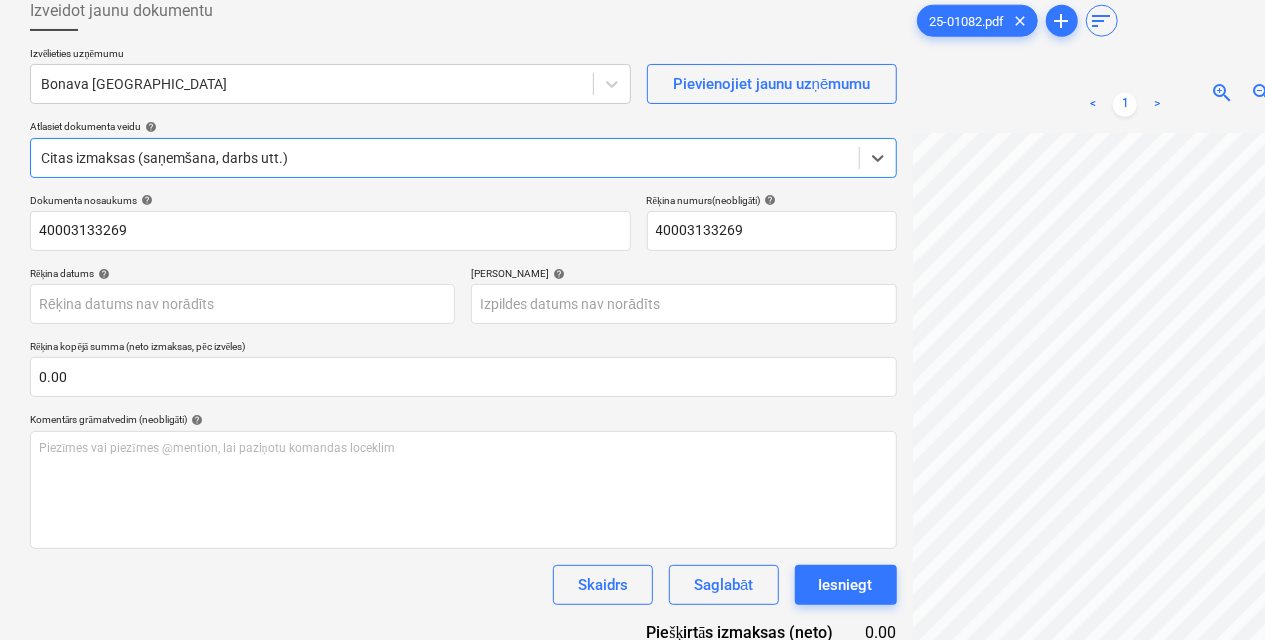 scroll, scrollTop: 118, scrollLeft: 0, axis: vertical 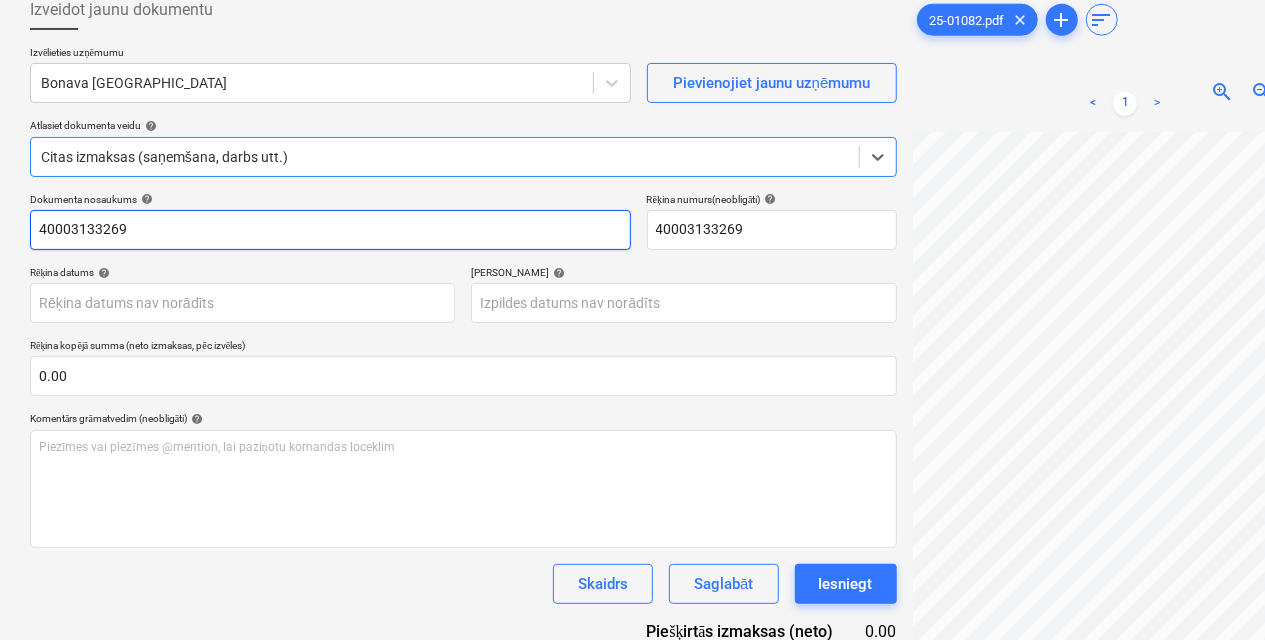 click on "40003133269" at bounding box center [330, 230] 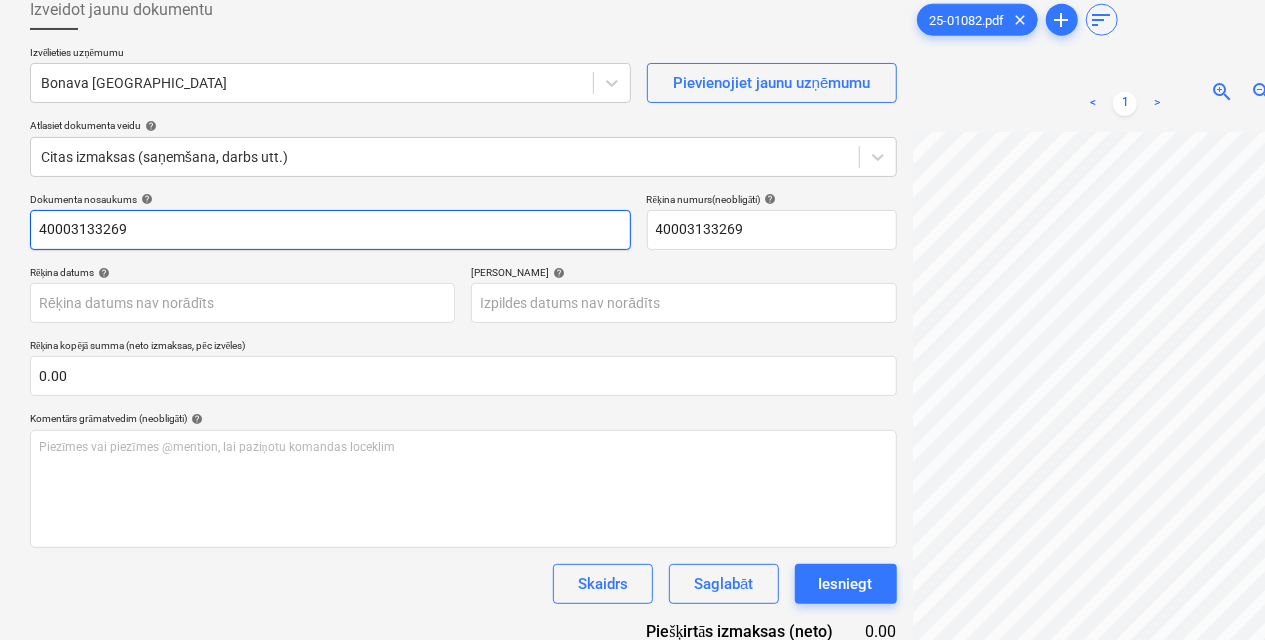click on "40003133269" at bounding box center (330, 230) 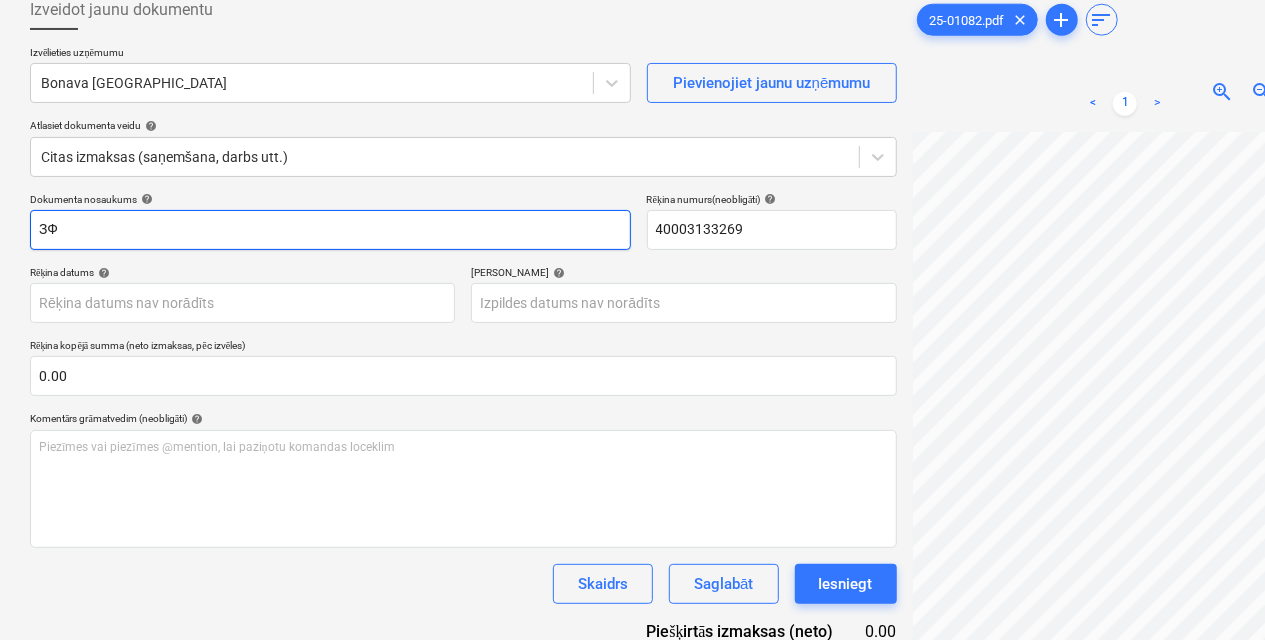 type on "З" 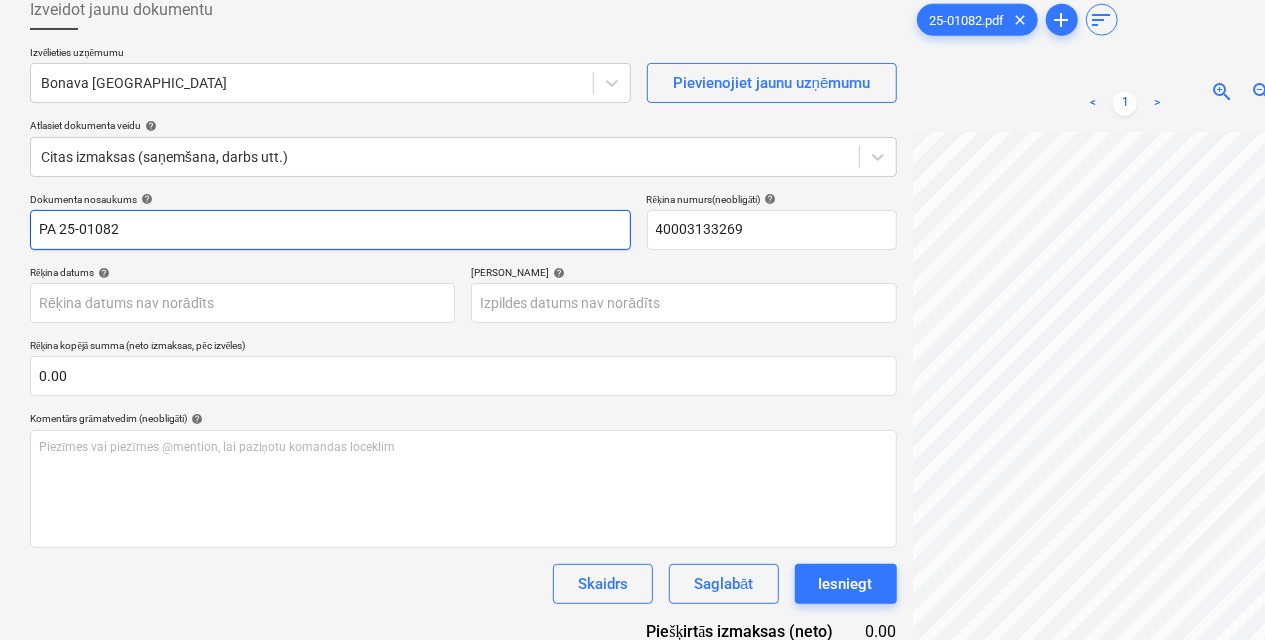 click on "PA 25-01082" at bounding box center (330, 230) 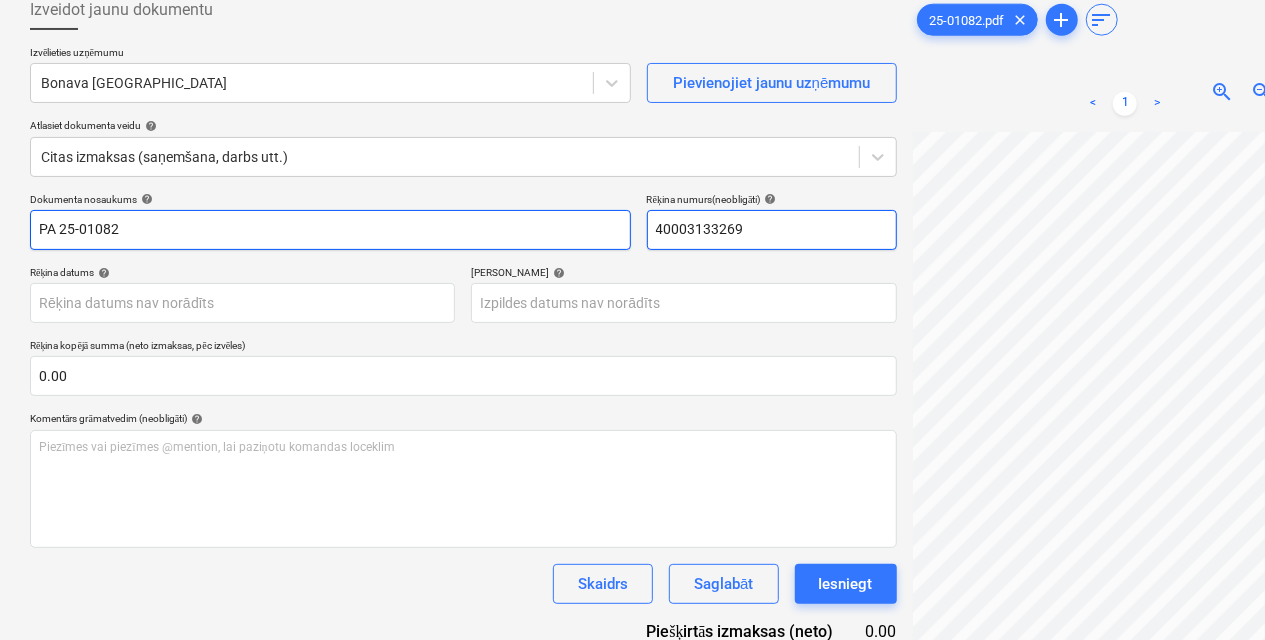 type on "PA 25-01082" 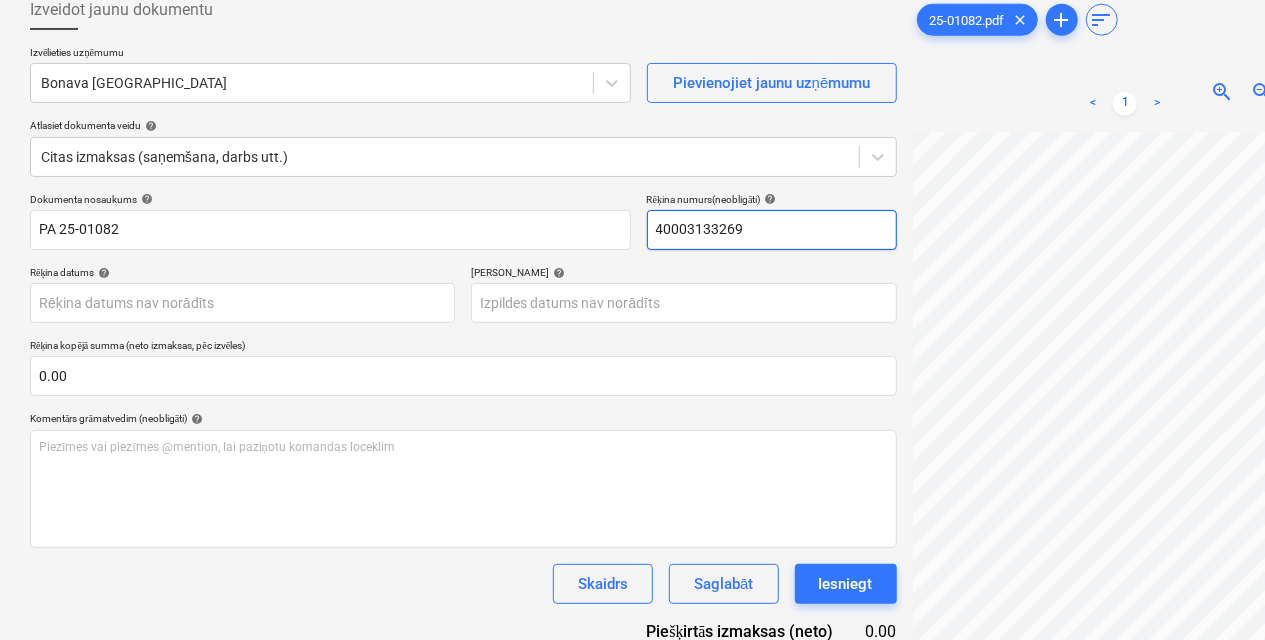 drag, startPoint x: 780, startPoint y: 227, endPoint x: 532, endPoint y: 184, distance: 251.70023 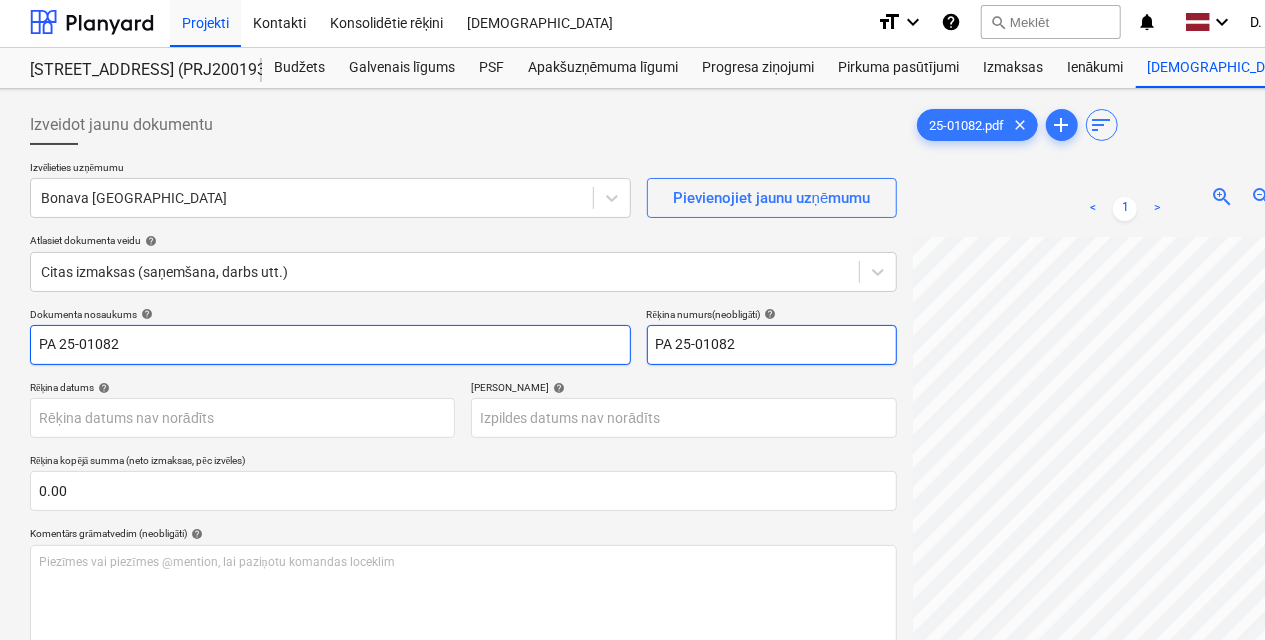 scroll, scrollTop: 2, scrollLeft: 0, axis: vertical 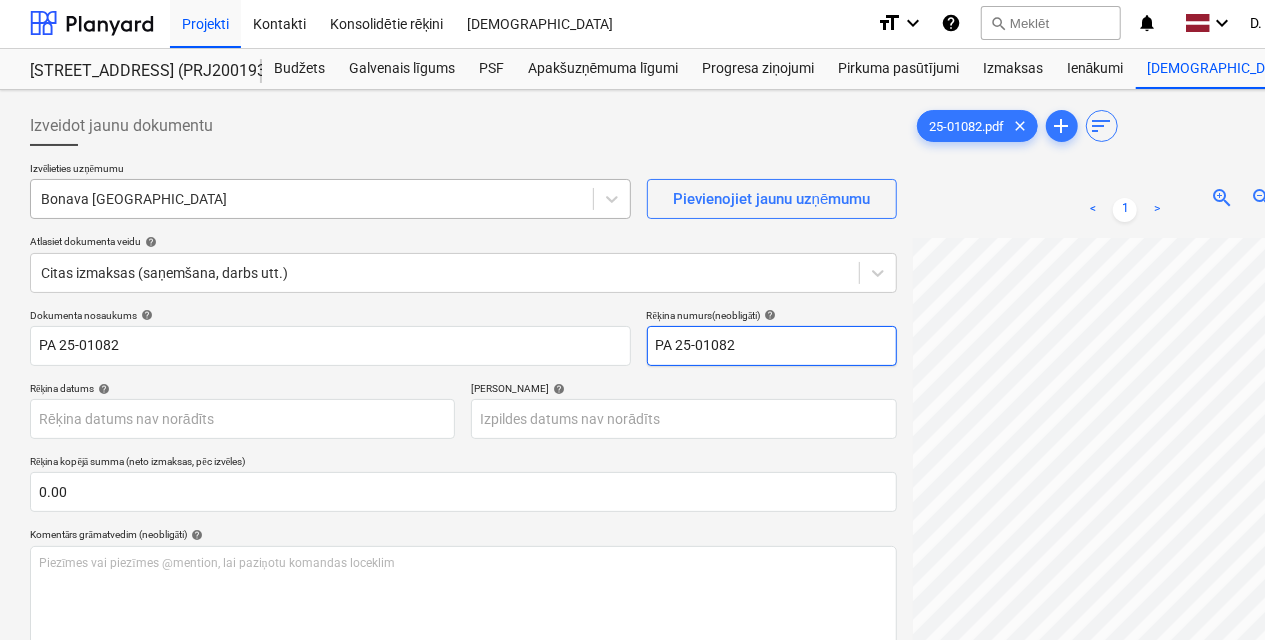 type on "PA 25-01082" 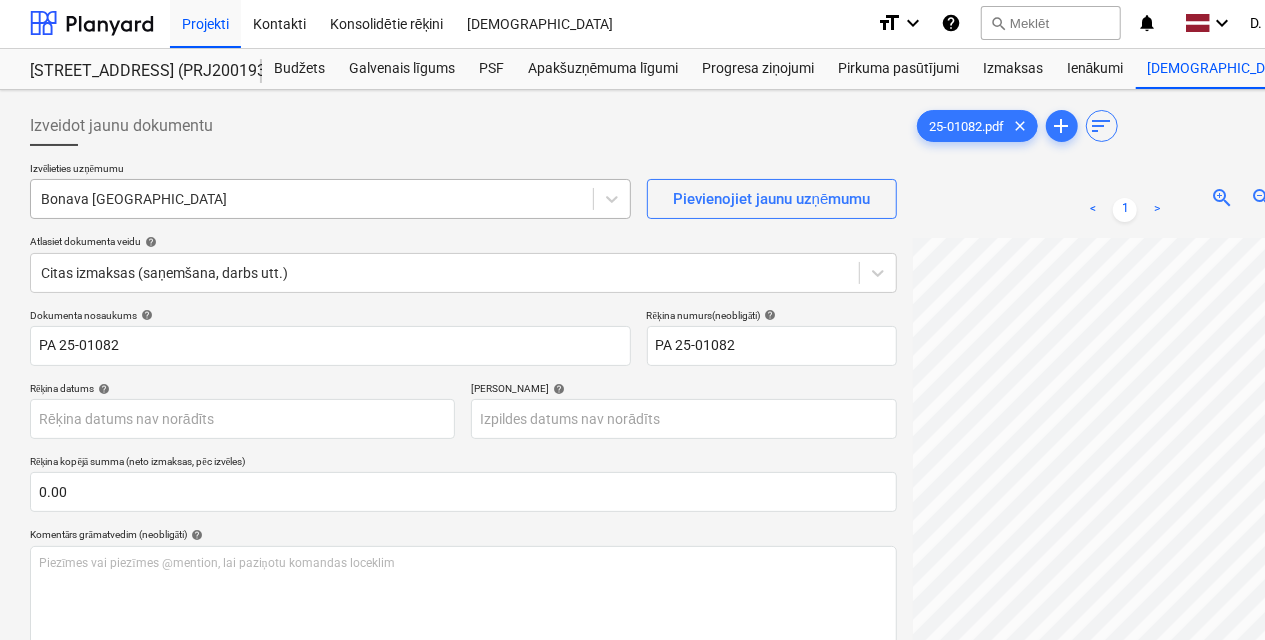 click on "Bonava [GEOGRAPHIC_DATA]" at bounding box center [330, 199] 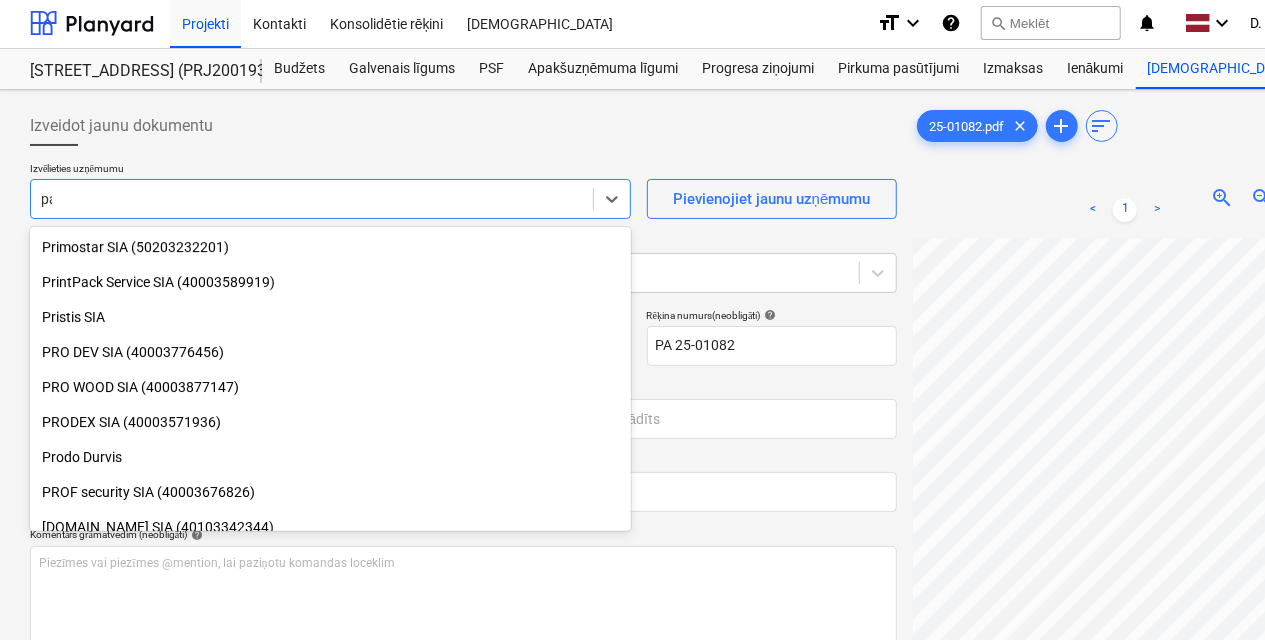 scroll, scrollTop: 610, scrollLeft: 0, axis: vertical 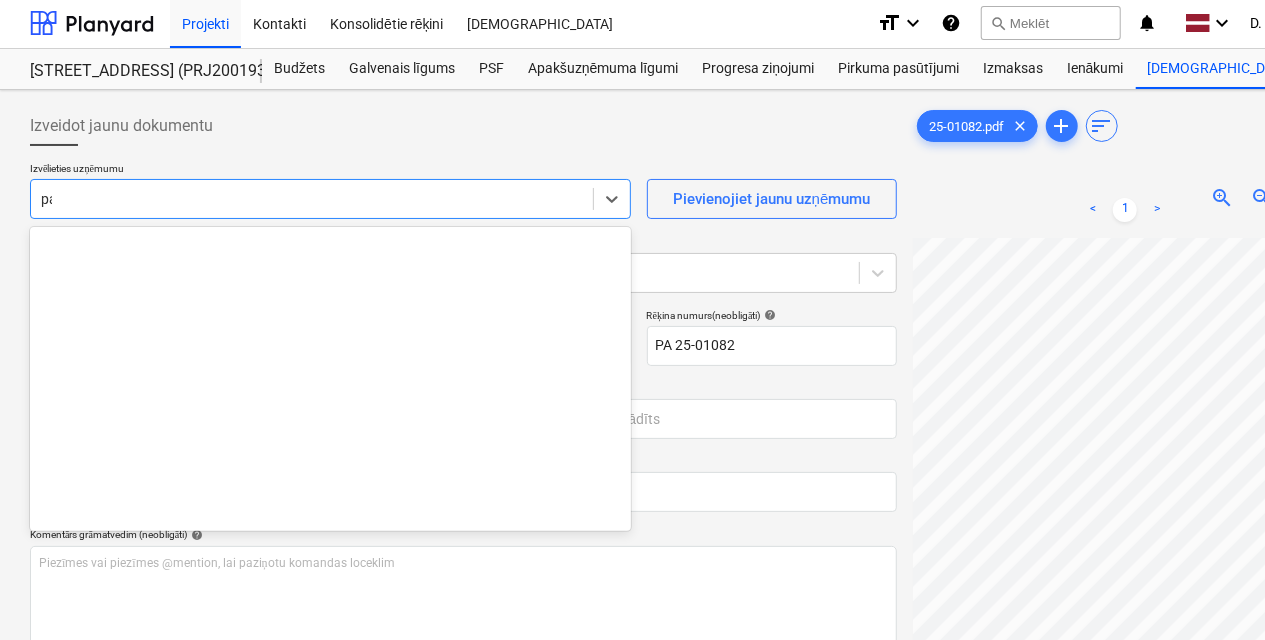 type on "paa" 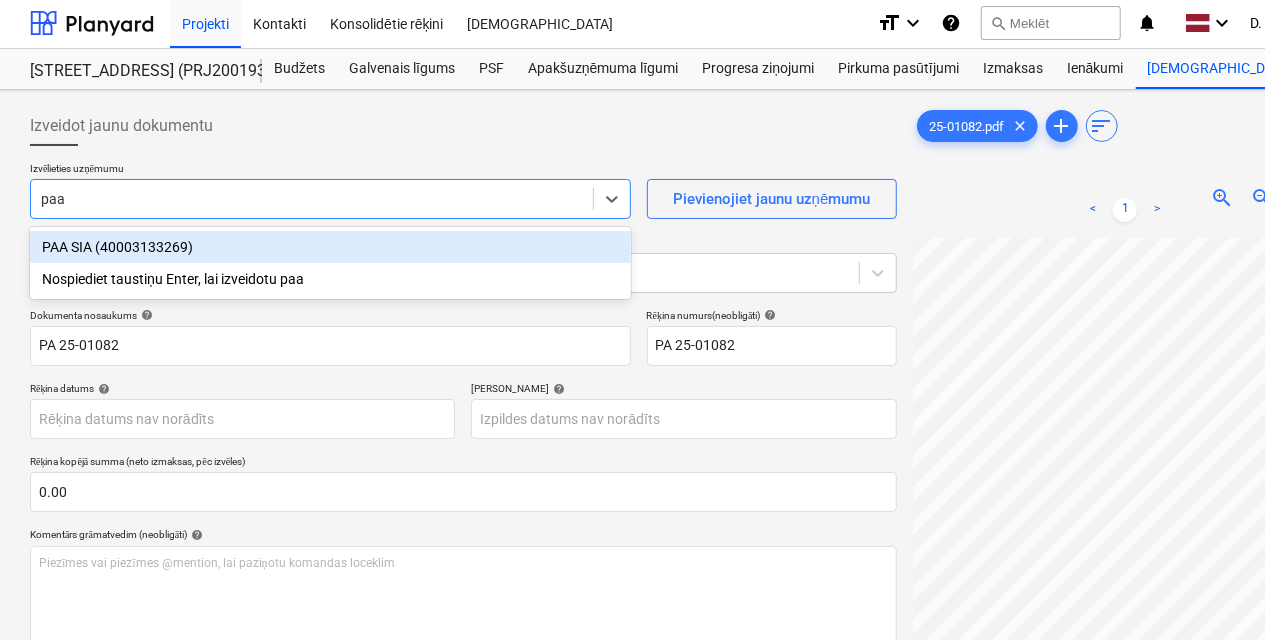 click on "PAA SIA (40003133269)" at bounding box center [330, 247] 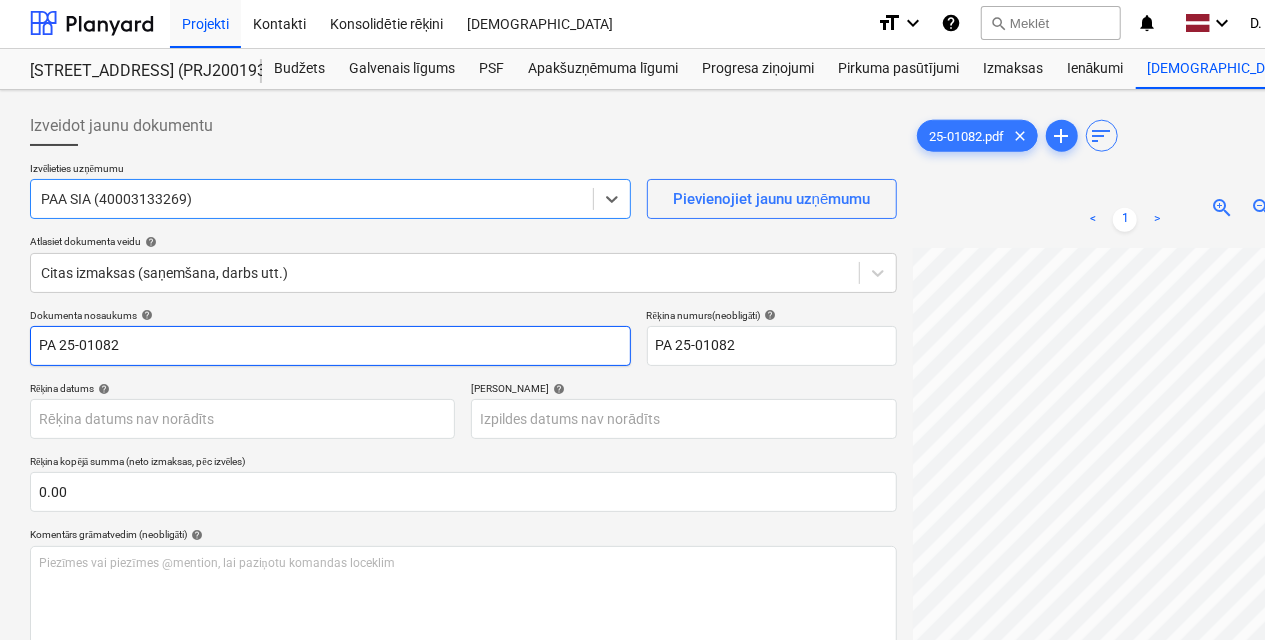 scroll, scrollTop: 182, scrollLeft: 0, axis: vertical 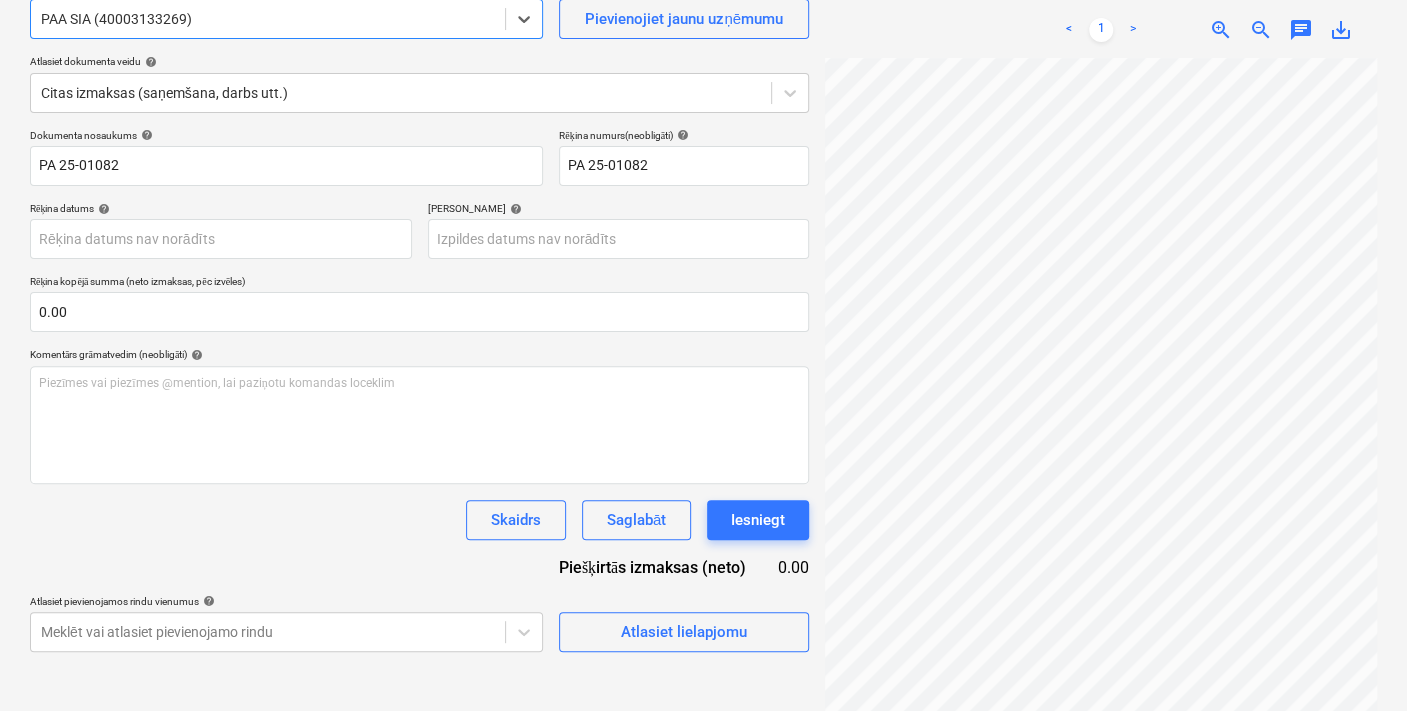 drag, startPoint x: 1048, startPoint y: 0, endPoint x: 440, endPoint y: 509, distance: 792.93445 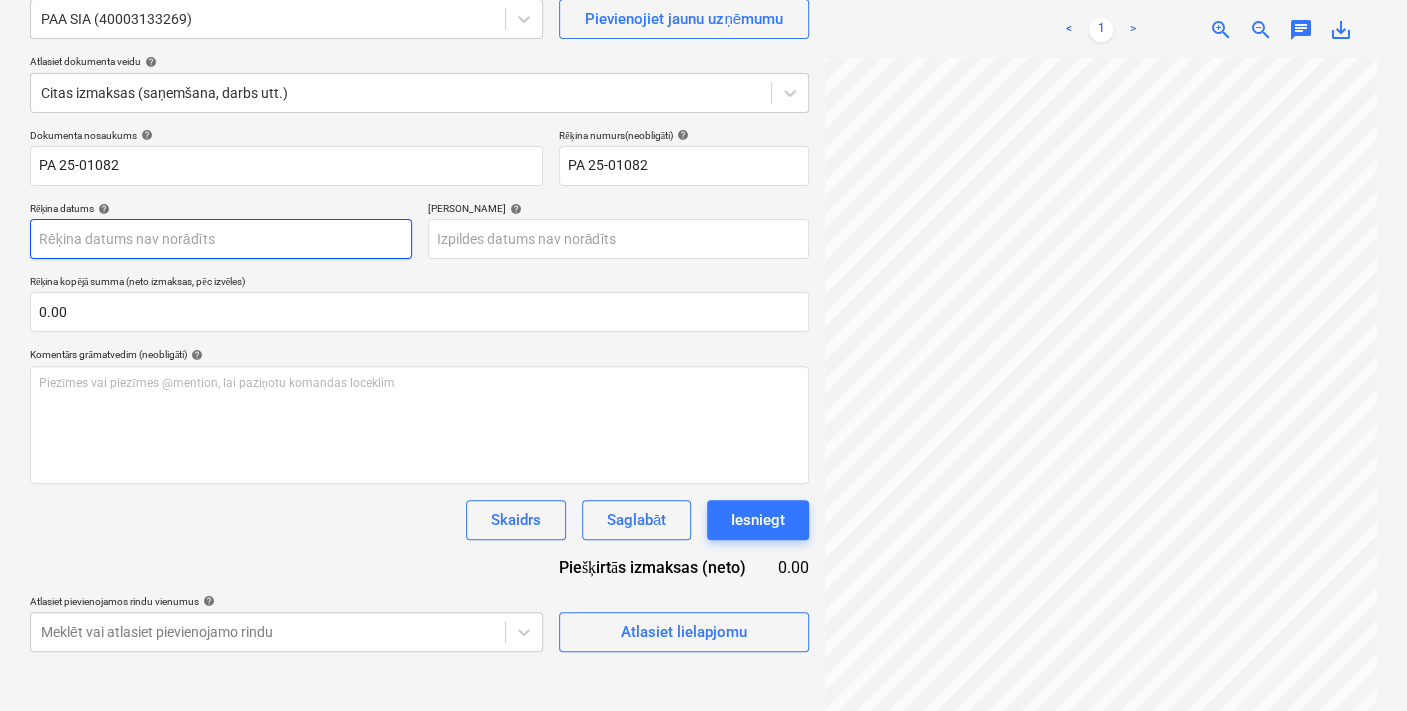 click on "Projekti Kontakti Konsolidētie rēķini Iesūtne format_size keyboard_arrow_down help search Meklēt notifications 0 keyboard_arrow_down D. Popovs keyboard_arrow_down [STREET_ADDRESS] (PRJ2001934)  2601941 Budžets Galvenais līgums PSF Apakšuzņēmuma līgumi Progresa ziņojumi Pirkuma pasūtījumi Izmaksas Ienākumi Vairāk keyboard_arrow_down 5 Izveidot jaunu dokumentu Izvēlieties uzņēmumu PAA SIA (40003133269)  Pievienojiet jaunu uzņēmumu Atlasiet dokumenta veidu help Citas izmaksas (saņemšana, darbs utt.) Dokumenta nosaukums help PA 25-01082 Rēķina numurs  (neobligāti) help PA 25-01082 Rēķina datums help Press the down arrow key to interact with the calendar and
select a date. Press the question mark key to get the keyboard shortcuts for changing dates. Termiņš help Press the down arrow key to interact with the calendar and
select a date. Press the question mark key to get the keyboard shortcuts for changing dates. Rēķina kopējā summa (neto izmaksas, pēc izvēles) 0.00" at bounding box center (703, 173) 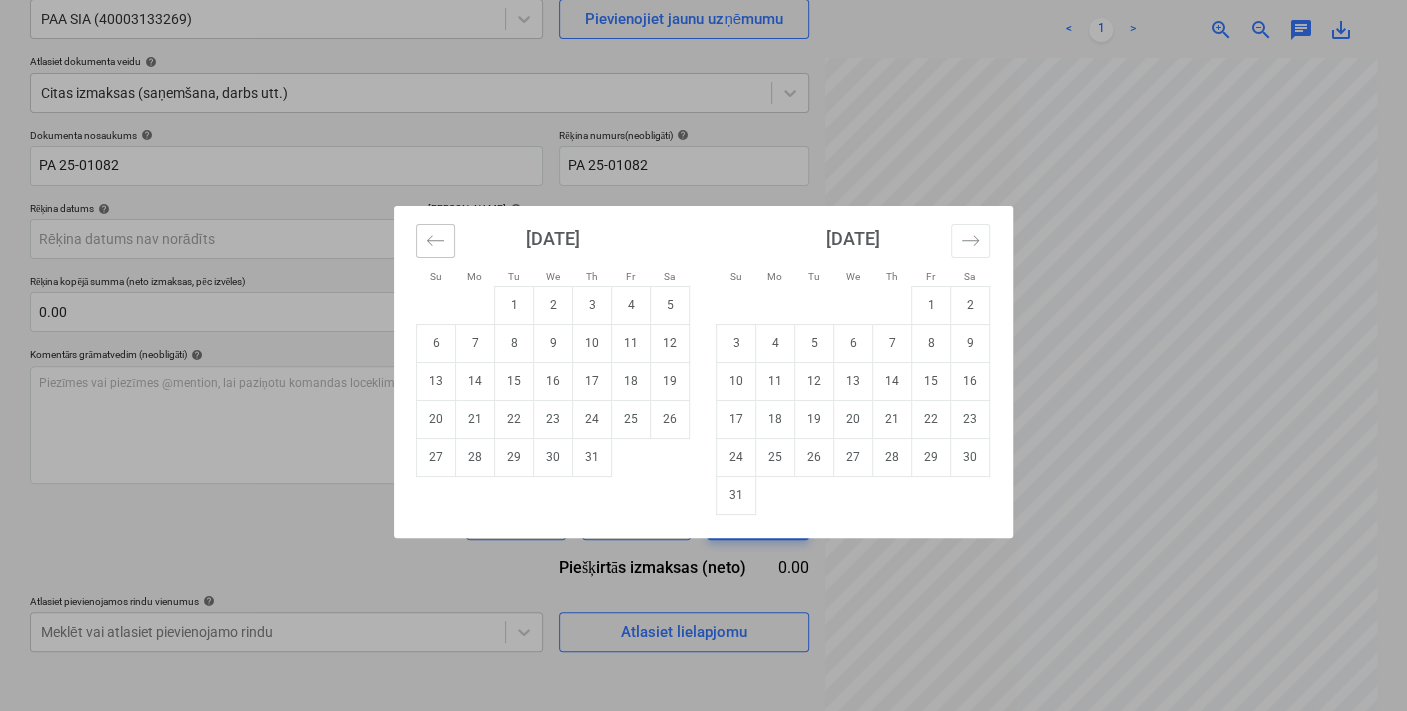 click 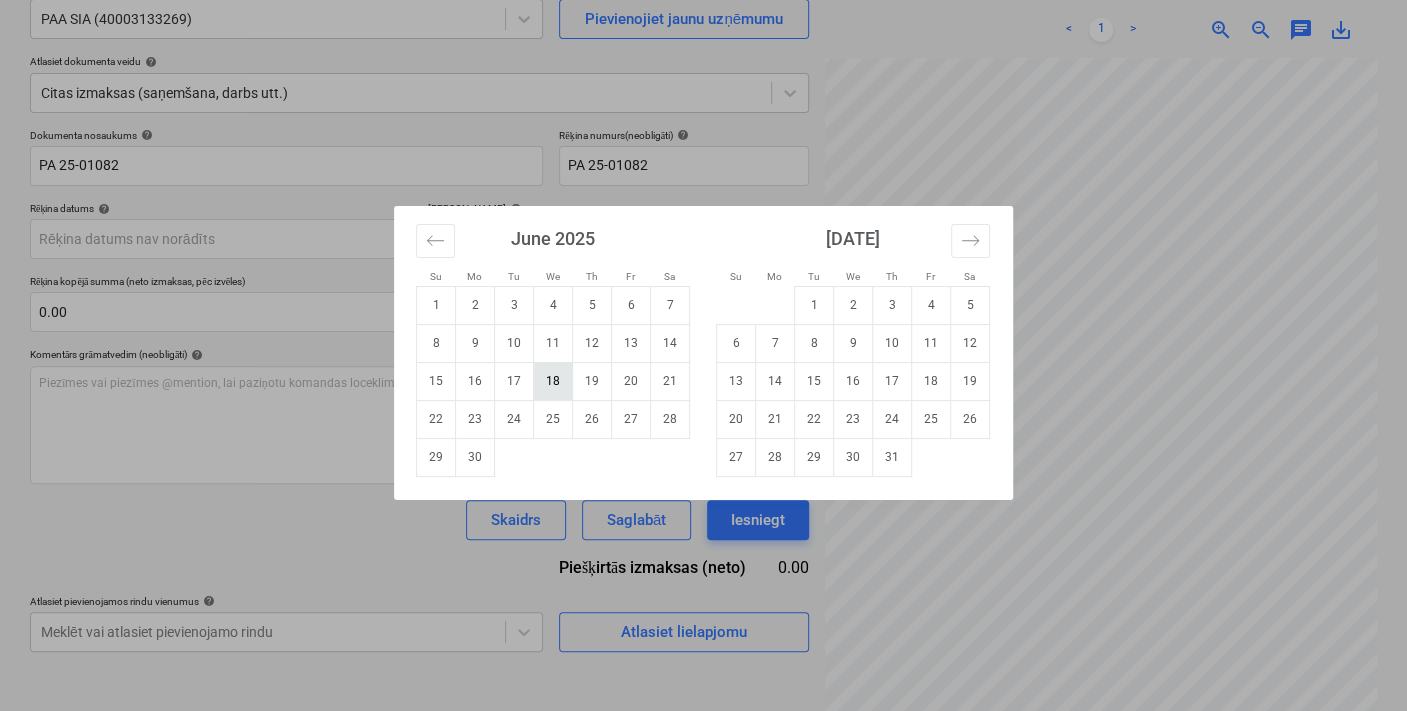 click on "18" at bounding box center (553, 381) 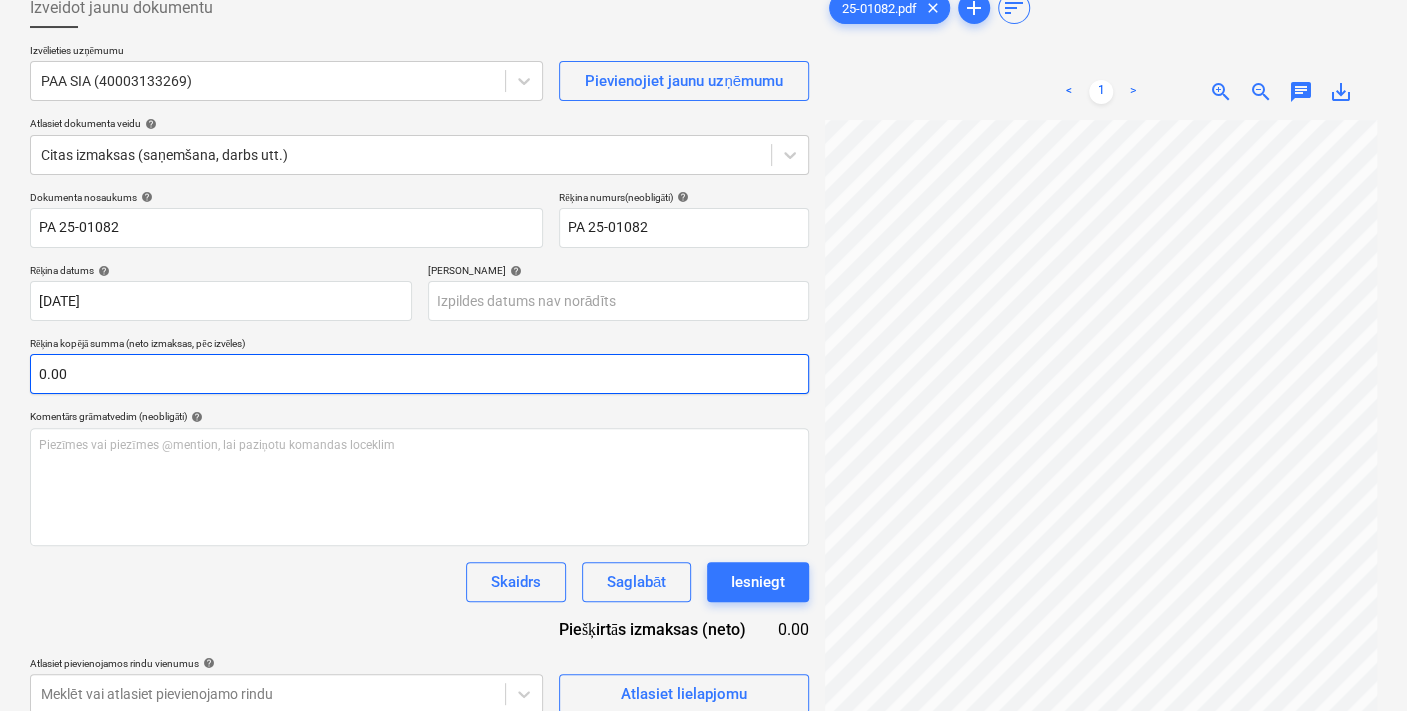 scroll, scrollTop: 121, scrollLeft: 0, axis: vertical 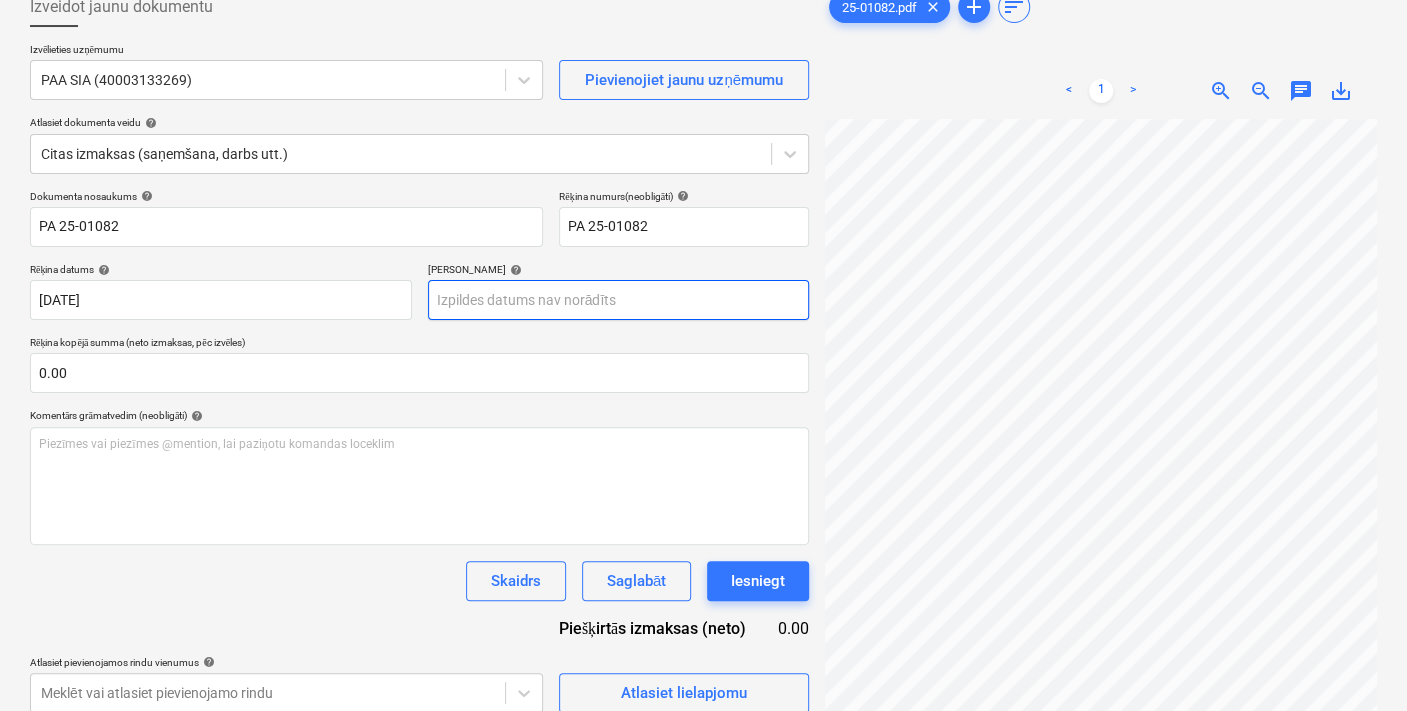 click on "Projekti Kontakti Konsolidētie rēķini Iesūtne format_size keyboard_arrow_down help search Meklēt notifications 0 keyboard_arrow_down D. Popovs keyboard_arrow_down [STREET_ADDRESS] (PRJ2001934)  2601941 Budžets Galvenais līgums PSF Apakšuzņēmuma līgumi Progresa ziņojumi Pirkuma pasūtījumi Izmaksas Ienākumi Vairāk keyboard_arrow_down 5 Izveidot jaunu dokumentu Izvēlieties uzņēmumu PAA SIA (40003133269)  Pievienojiet jaunu uzņēmumu Atlasiet dokumenta veidu help Citas izmaksas (saņemšana, darbs utt.) Dokumenta nosaukums help PA 25-01082 Rēķina numurs  (neobligāti) help PA 25-01082 Rēķina datums help [DATE] 18.06.2025 Press the down arrow key to interact with the calendar and
select a date. Press the question mark key to get the keyboard shortcuts for changing dates. Termiņš help Press the down arrow key to interact with the calendar and
select a date. Press the question mark key to get the keyboard shortcuts for changing dates. 0.00 help ﻿ Skaidrs Saglabāt 0.00" at bounding box center [703, 234] 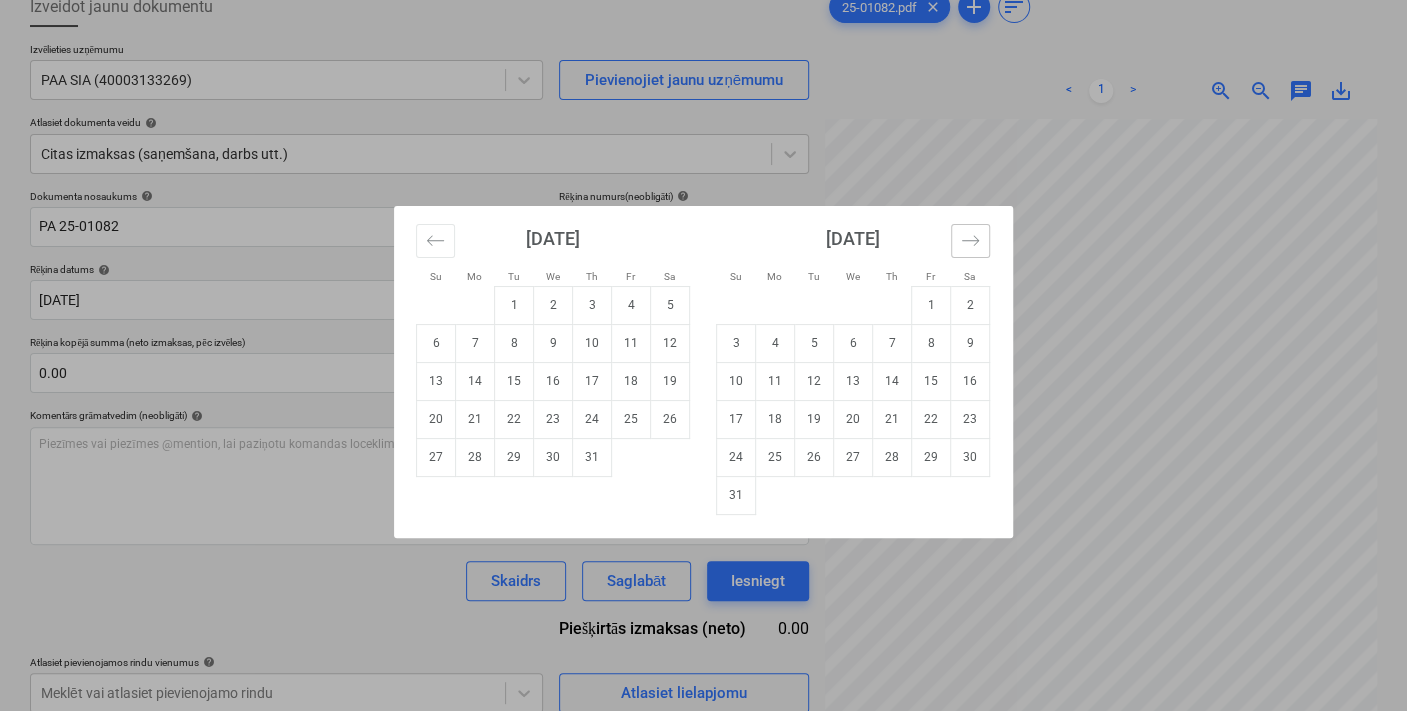 click at bounding box center [970, 241] 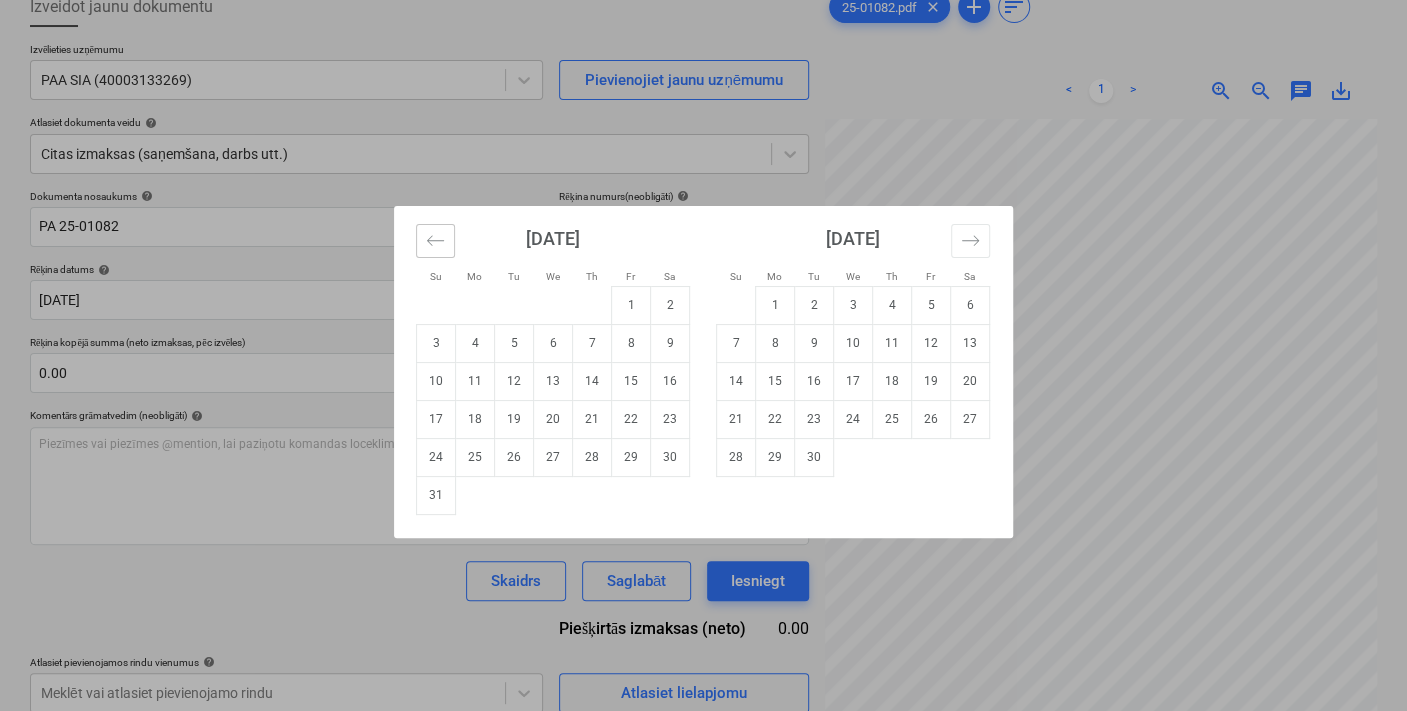 click at bounding box center [435, 241] 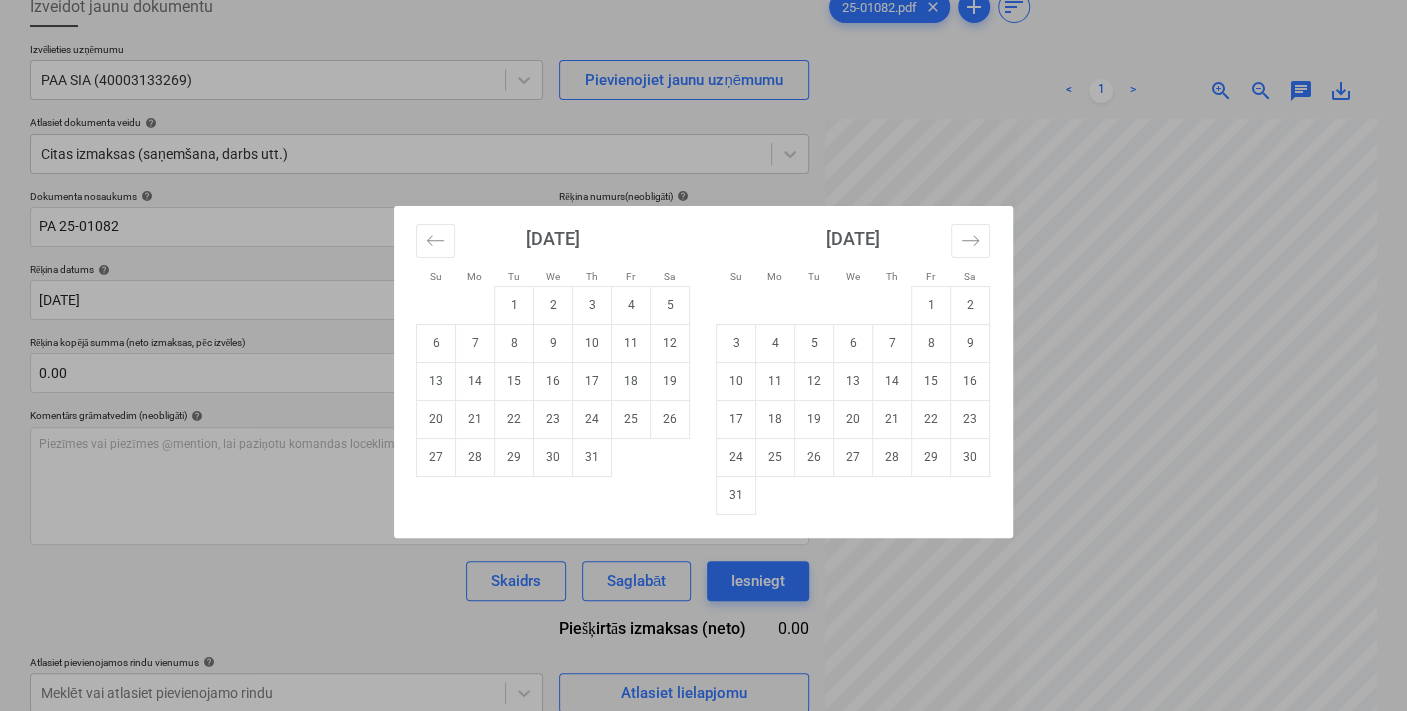 click on "Su Mo Tu We Th Fr Sa Su Mo Tu We Th Fr Sa [DATE] 1 2 3 4 5 6 7 8 9 10 11 12 13 14 15 16 17 18 19 20 21 22 23 24 25 26 27 28 29 [DATE] 1 2 3 4 5 6 7 8 9 10 11 12 13 14 15 16 17 18 19 20 21 22 23 24 25 26 27 28 29 30 [DATE] 1 2 3 4 5 6 7 8 9 10 11 12 13 14 15 16 17 18 19 20 21 22 23 24 25 26 27 28 29 30 31 [DATE] 1 2 3 4 5 6 7 8 9 10 11 12 13 14 15 16 17 18 19 20 21 22 23 24 25 26 27 28 29 30" at bounding box center [703, 355] 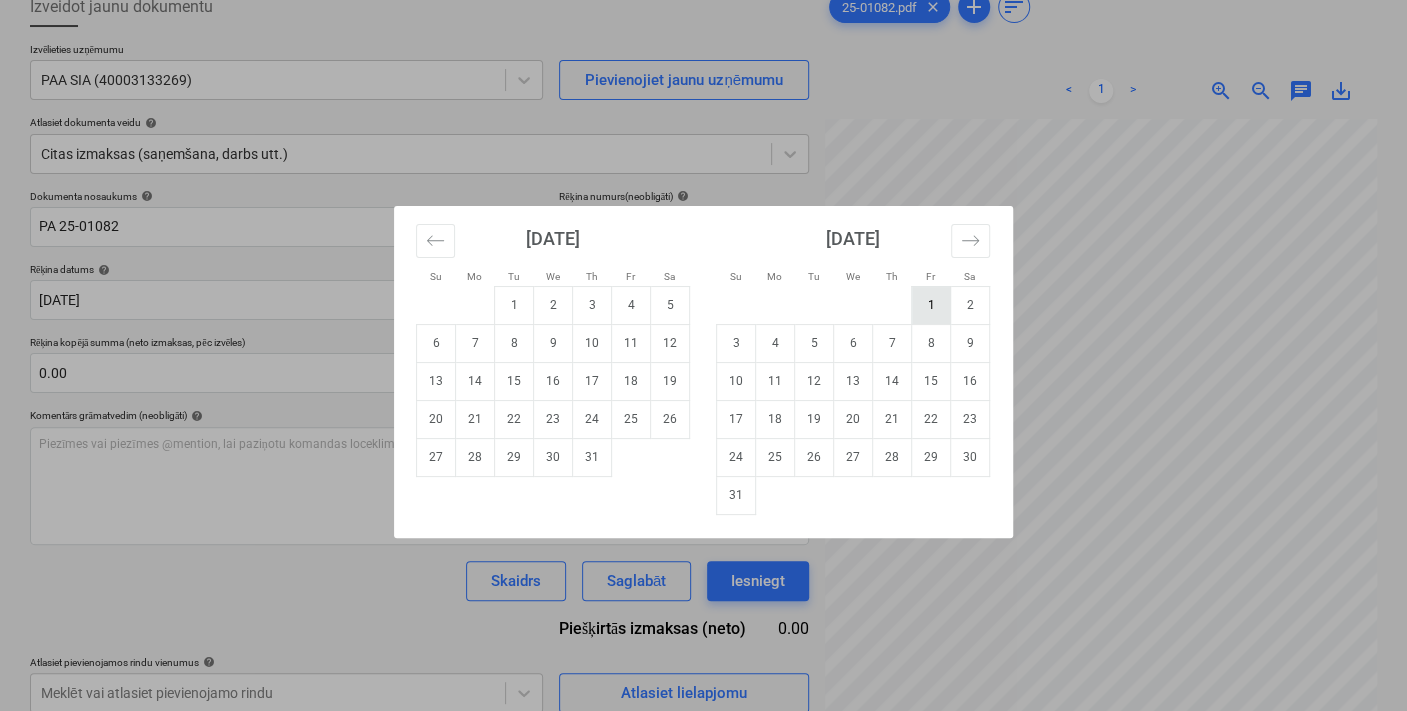 click on "1" at bounding box center (931, 305) 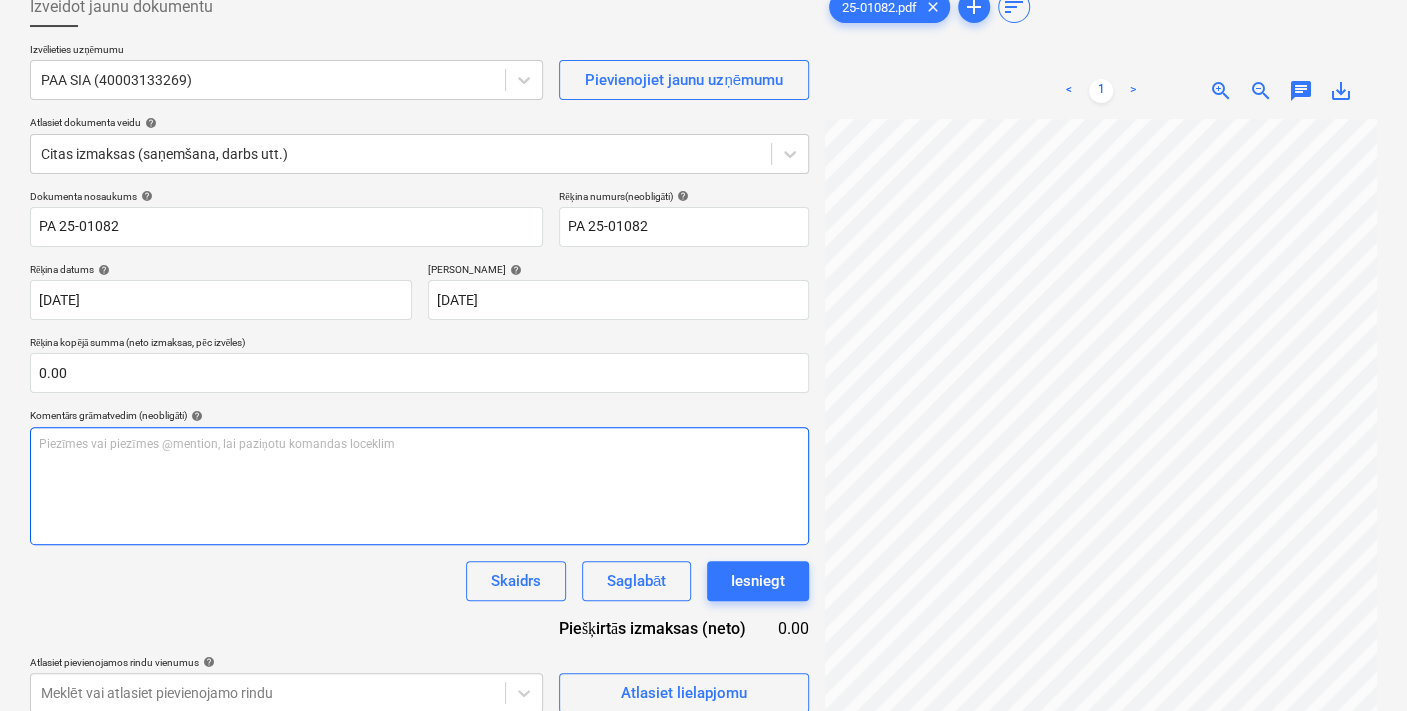 scroll, scrollTop: 199, scrollLeft: 0, axis: vertical 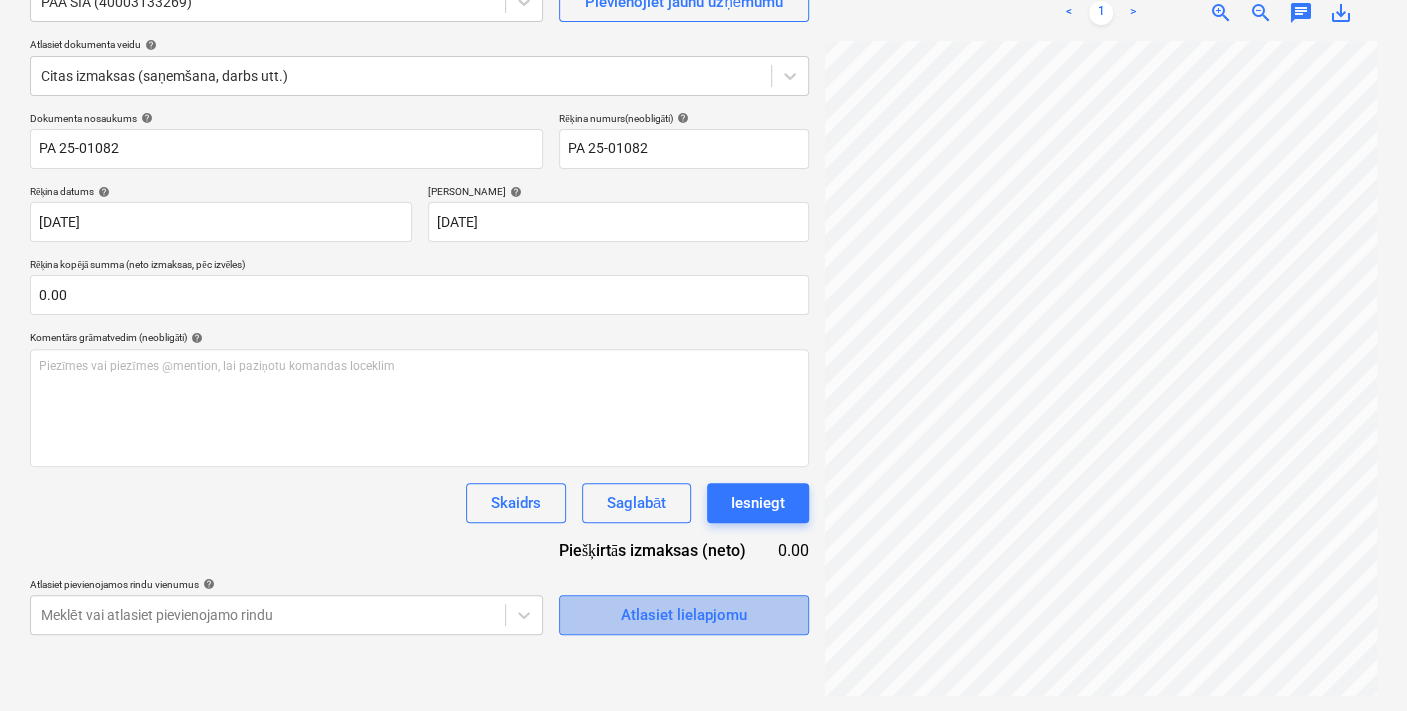 click on "Atlasiet lielapjomu" at bounding box center [684, 615] 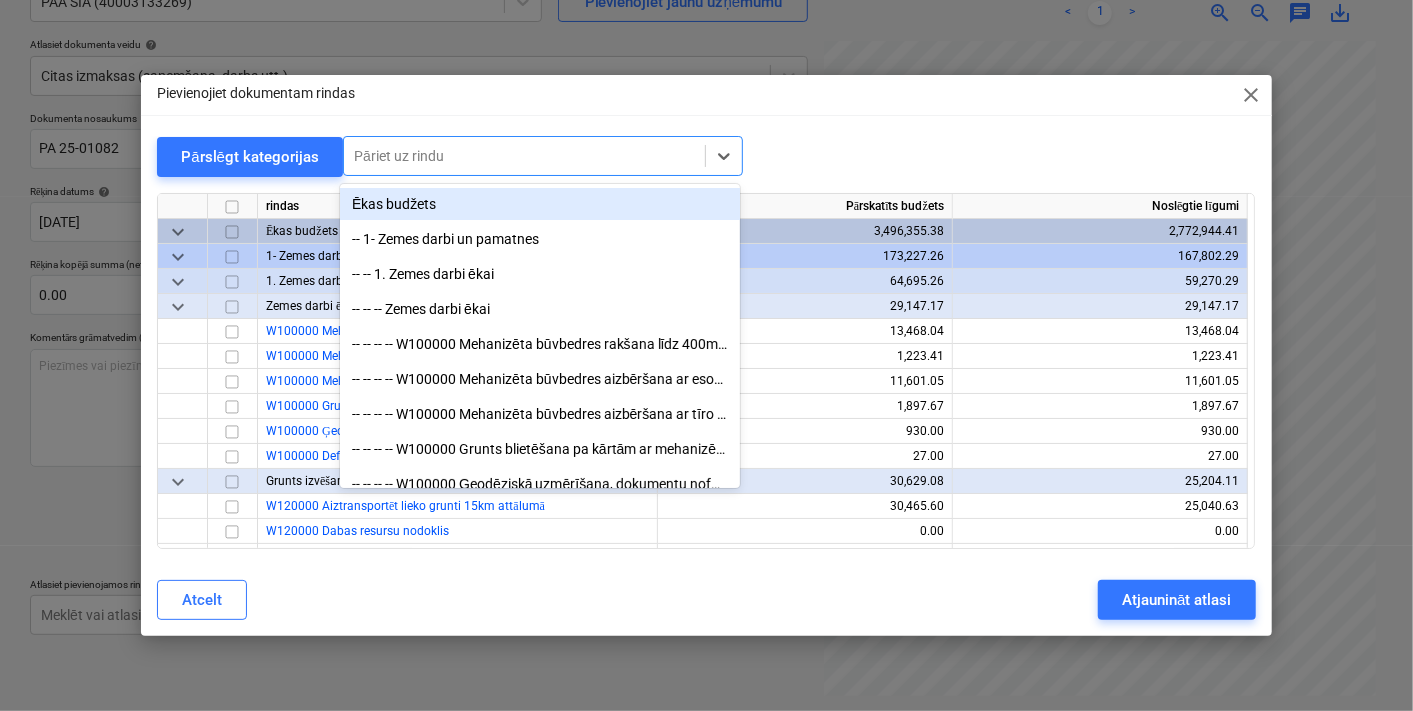 click at bounding box center (524, 156) 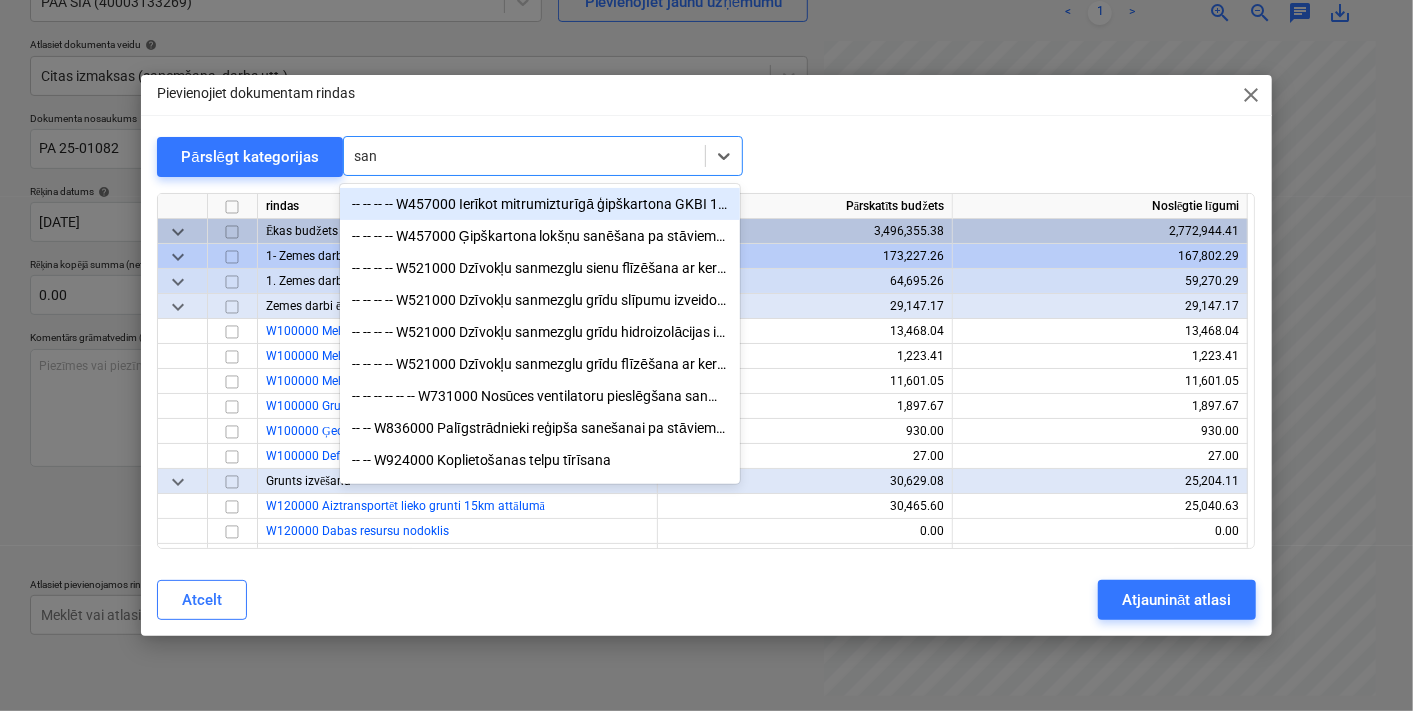 type on "san" 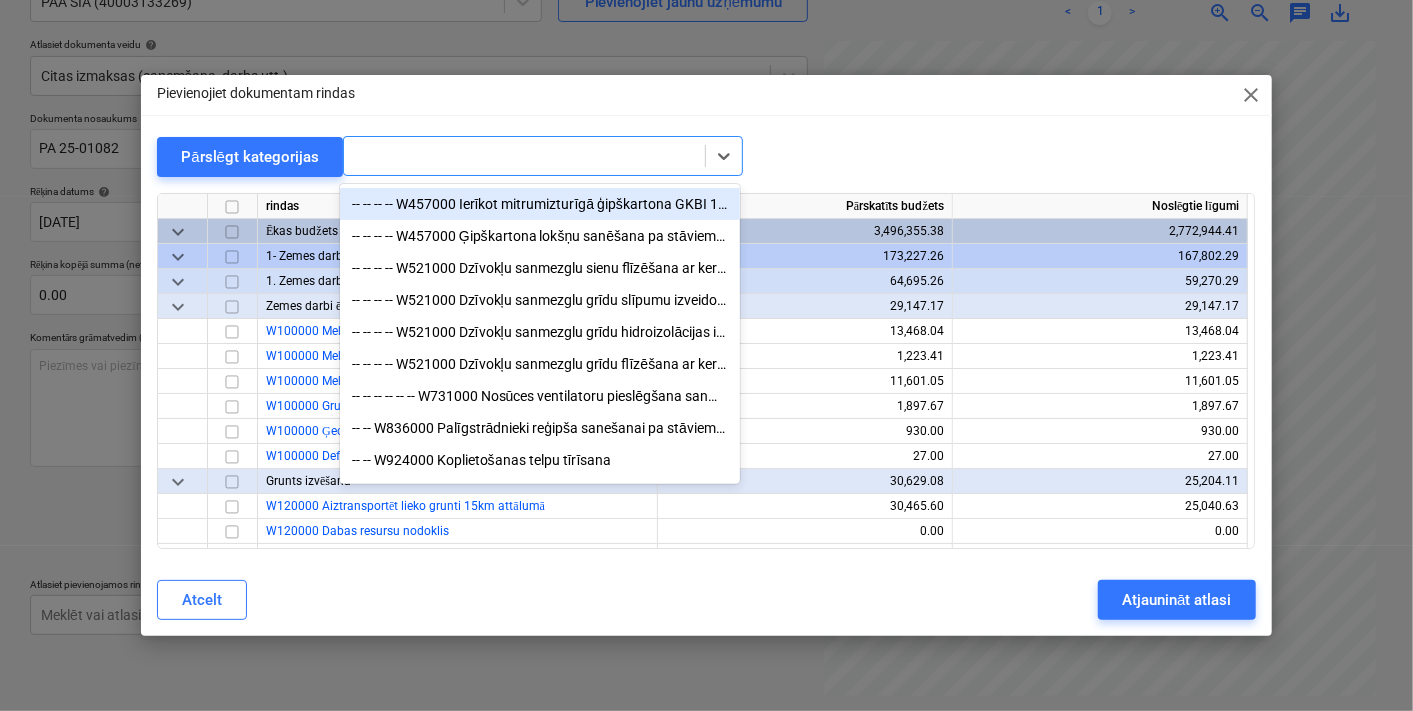 click on "close" at bounding box center (1252, 95) 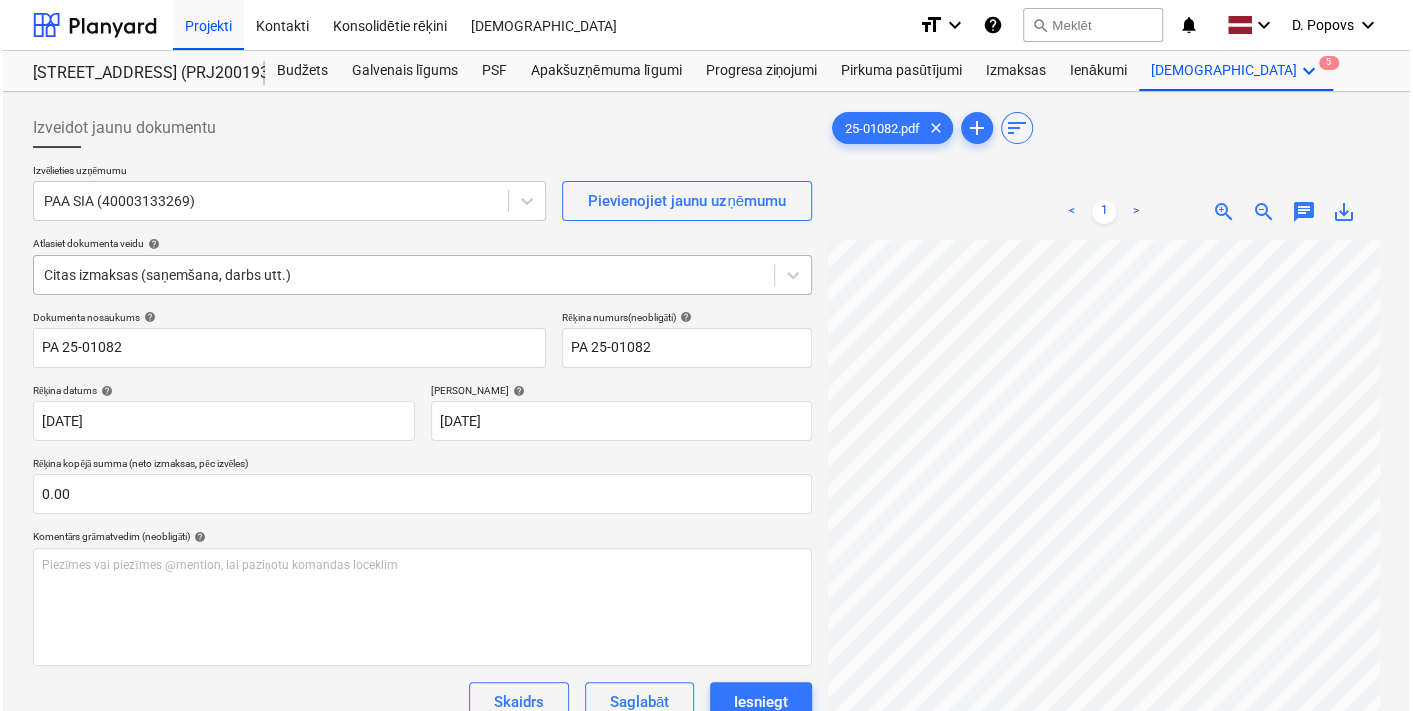 scroll, scrollTop: 199, scrollLeft: 0, axis: vertical 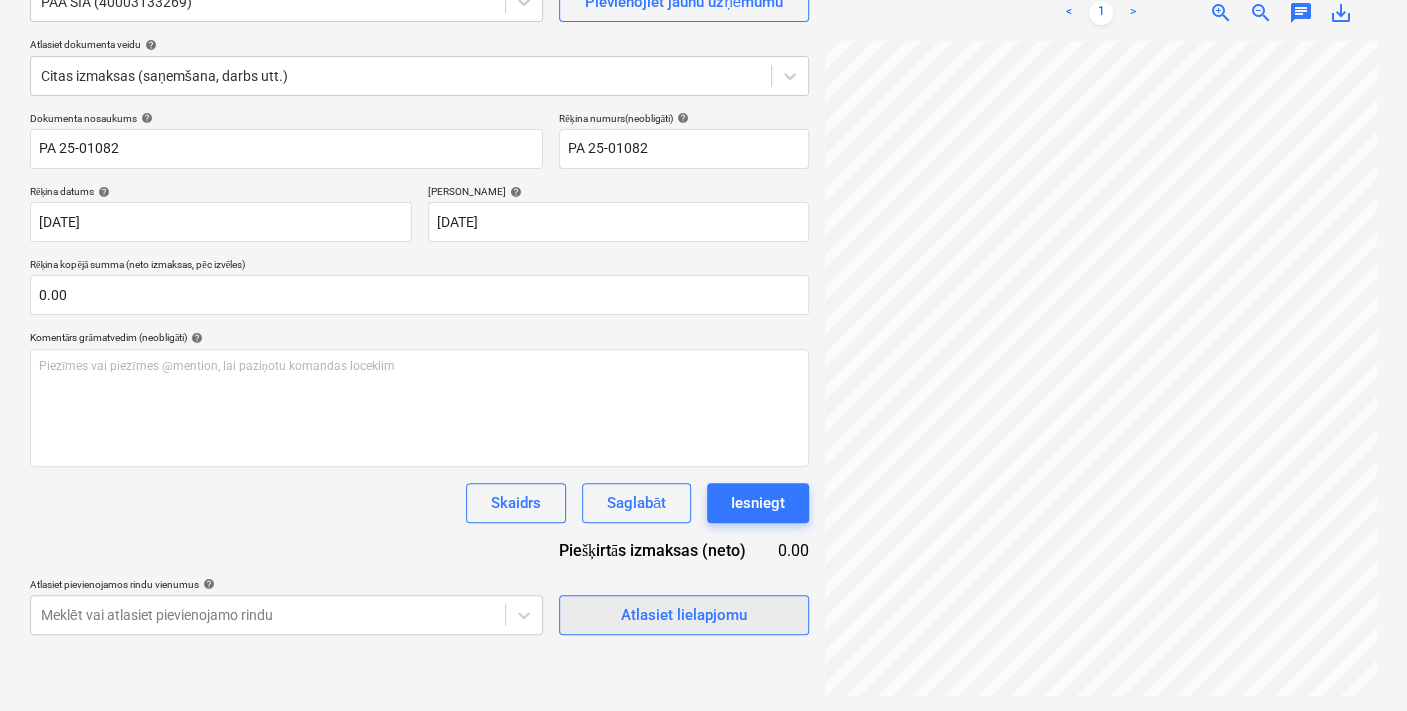 click on "Atlasiet lielapjomu" at bounding box center [684, 615] 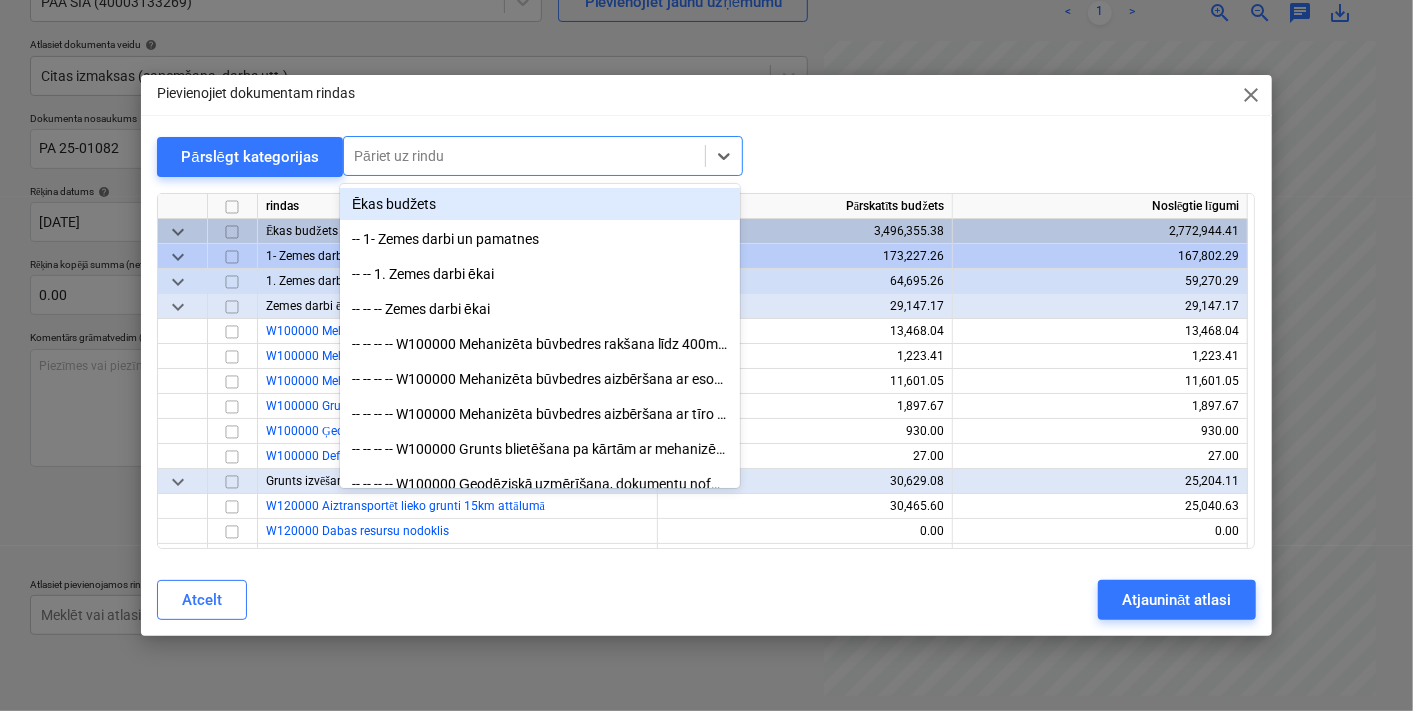 click at bounding box center [524, 156] 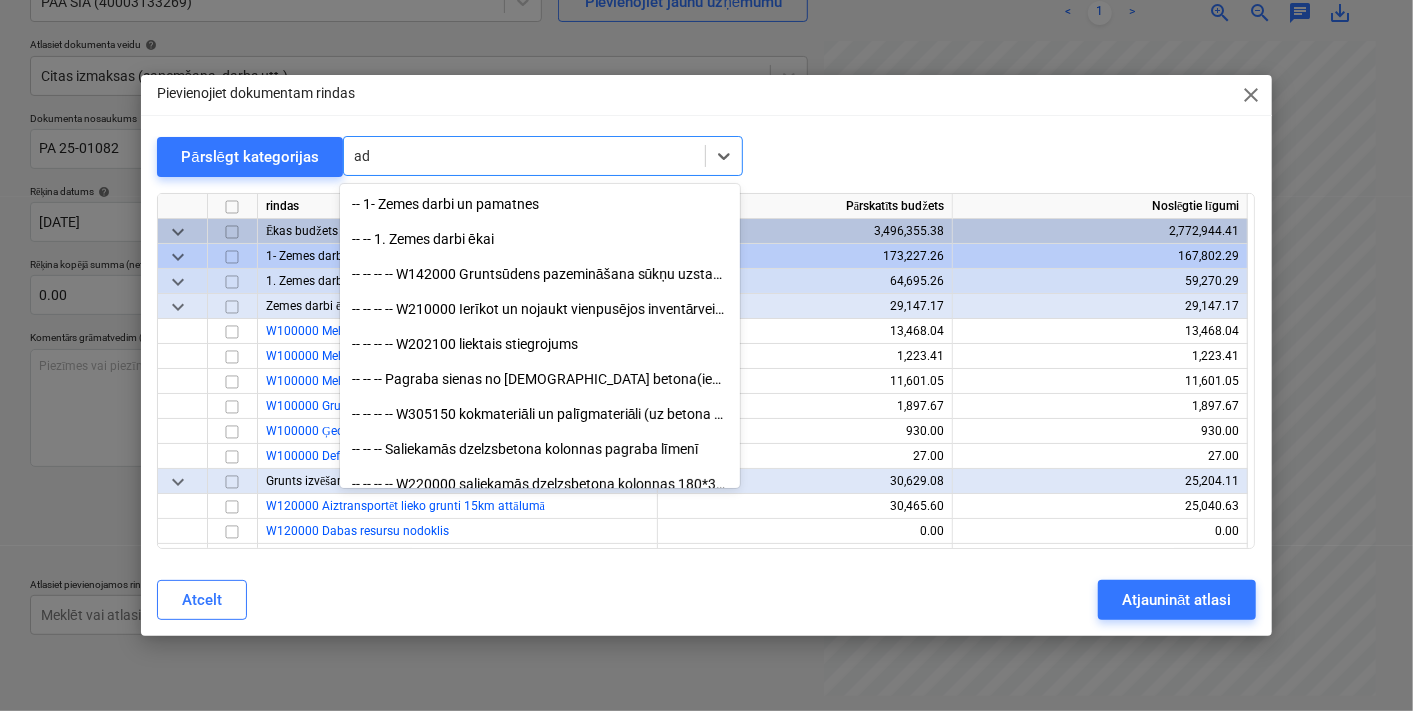 type on "a" 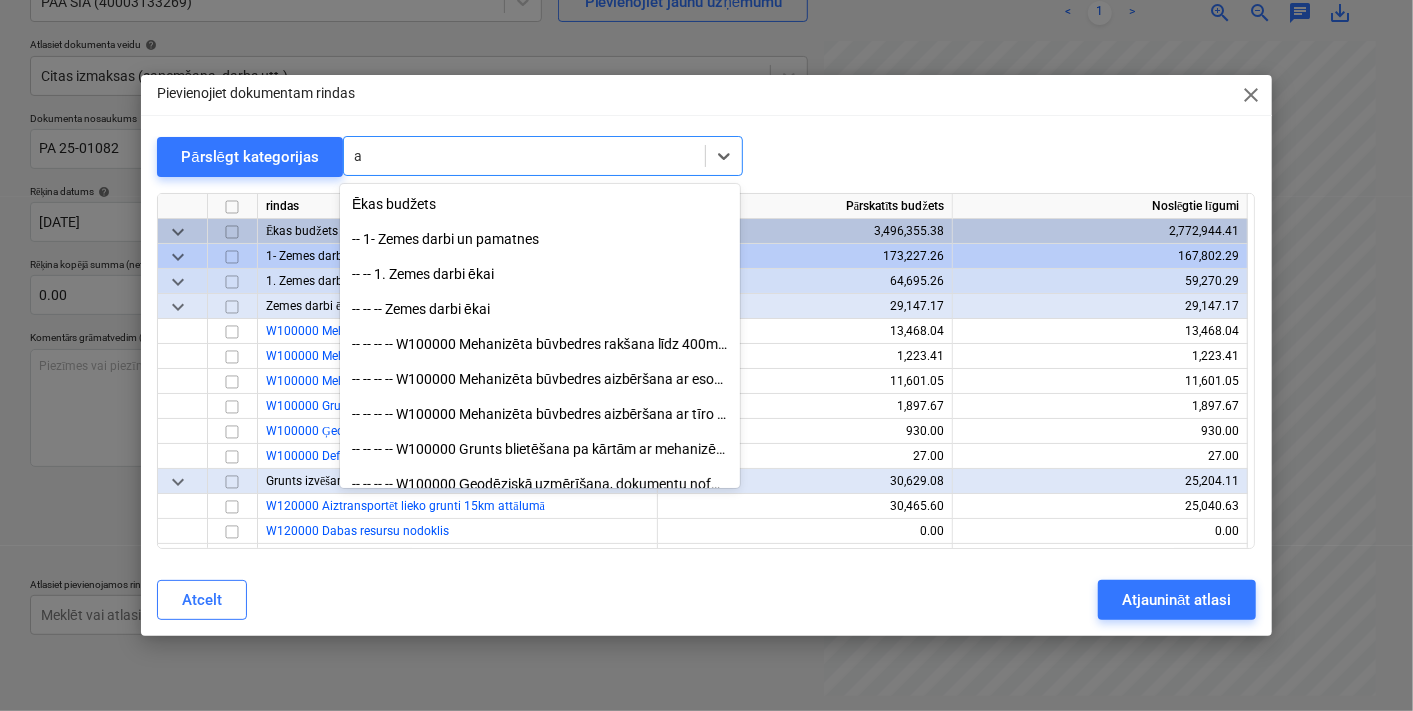 type 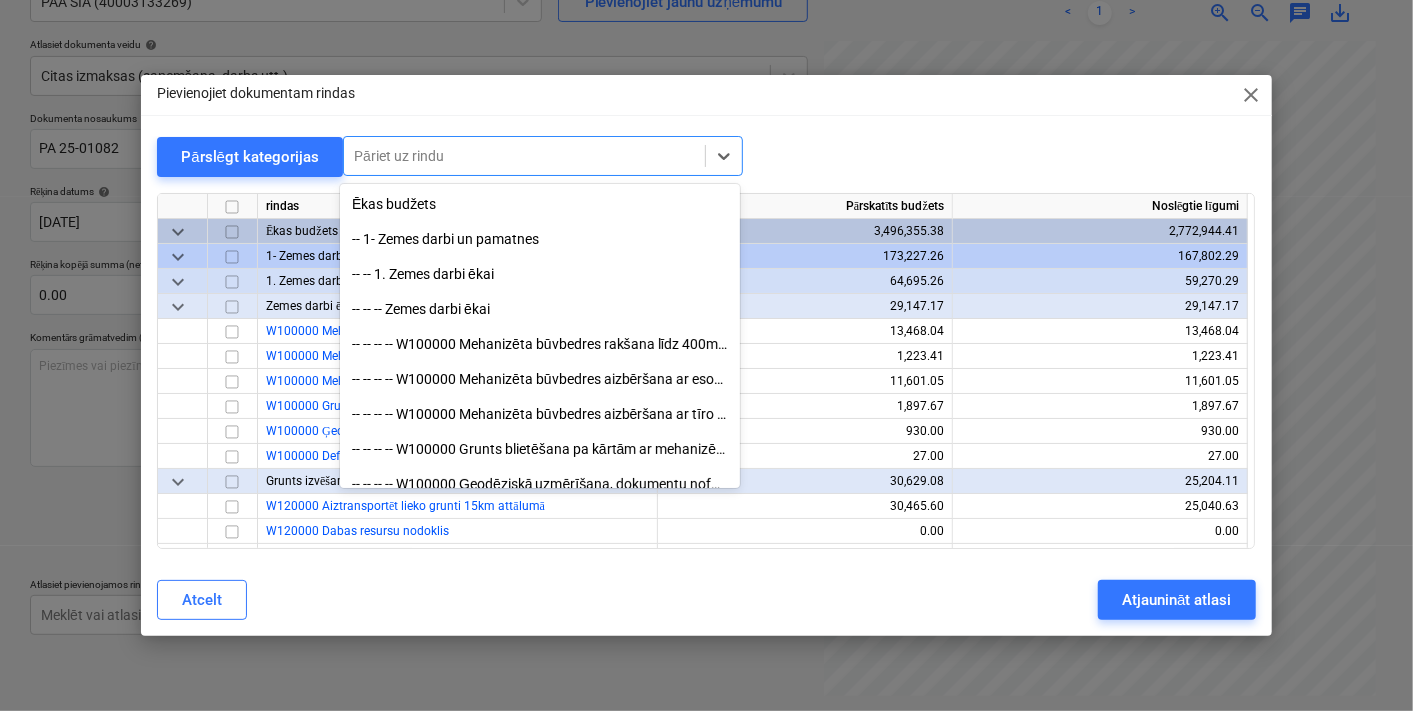 click on "close" at bounding box center (1252, 95) 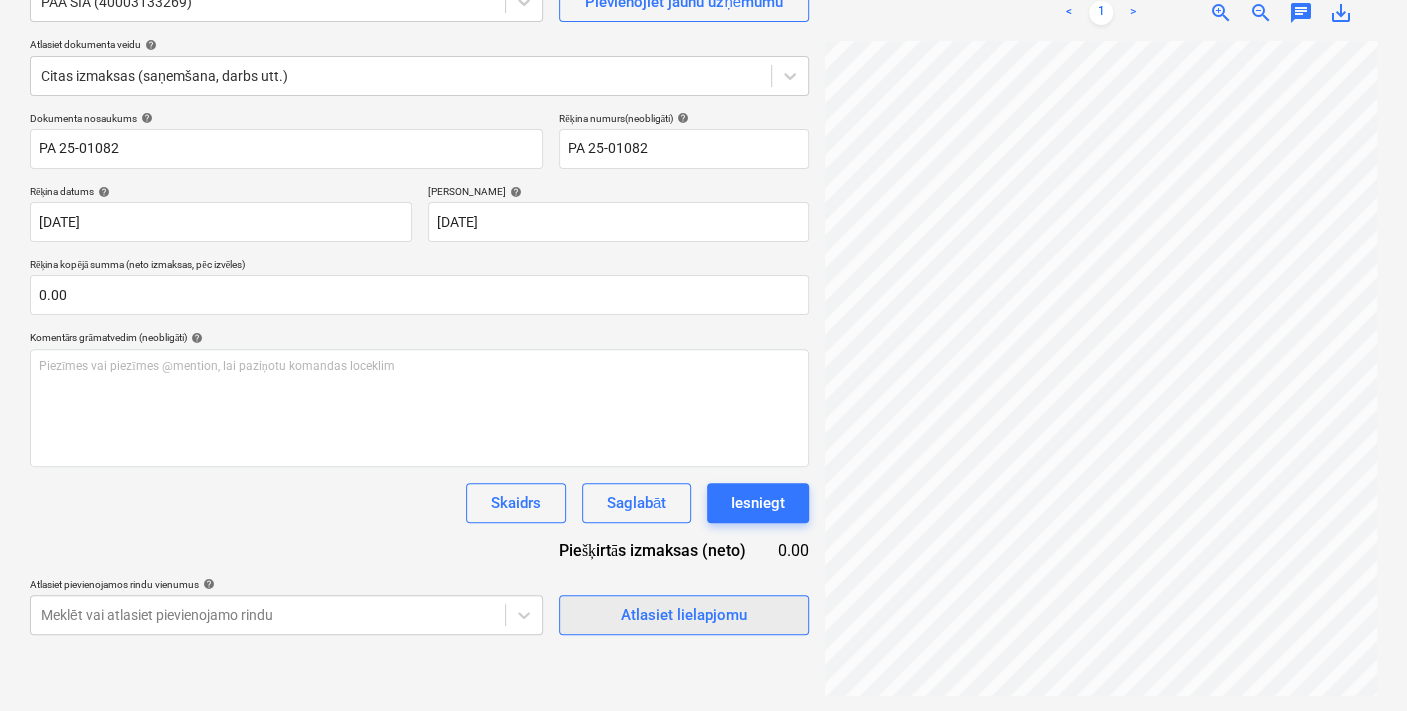 click on "Atlasiet lielapjomu" at bounding box center [684, 615] 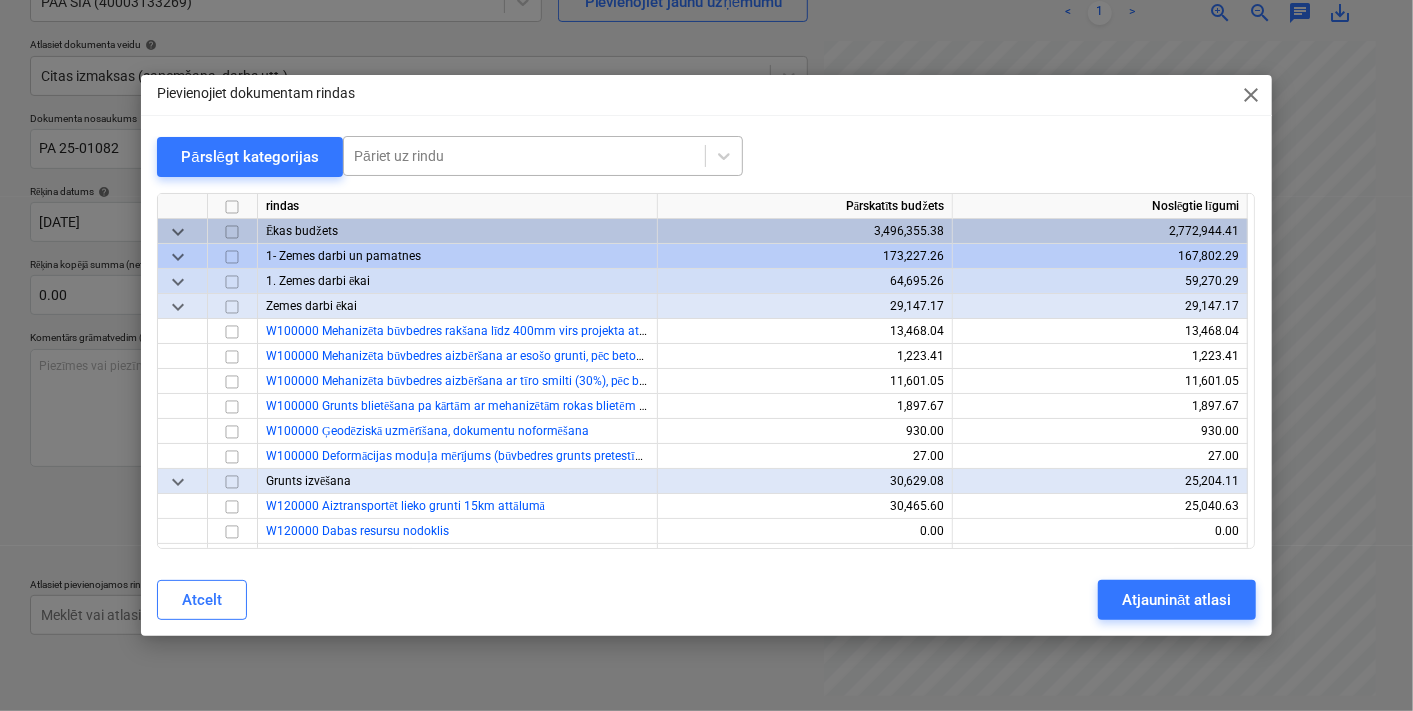 click on "Pāriet uz rindu" at bounding box center (524, 156) 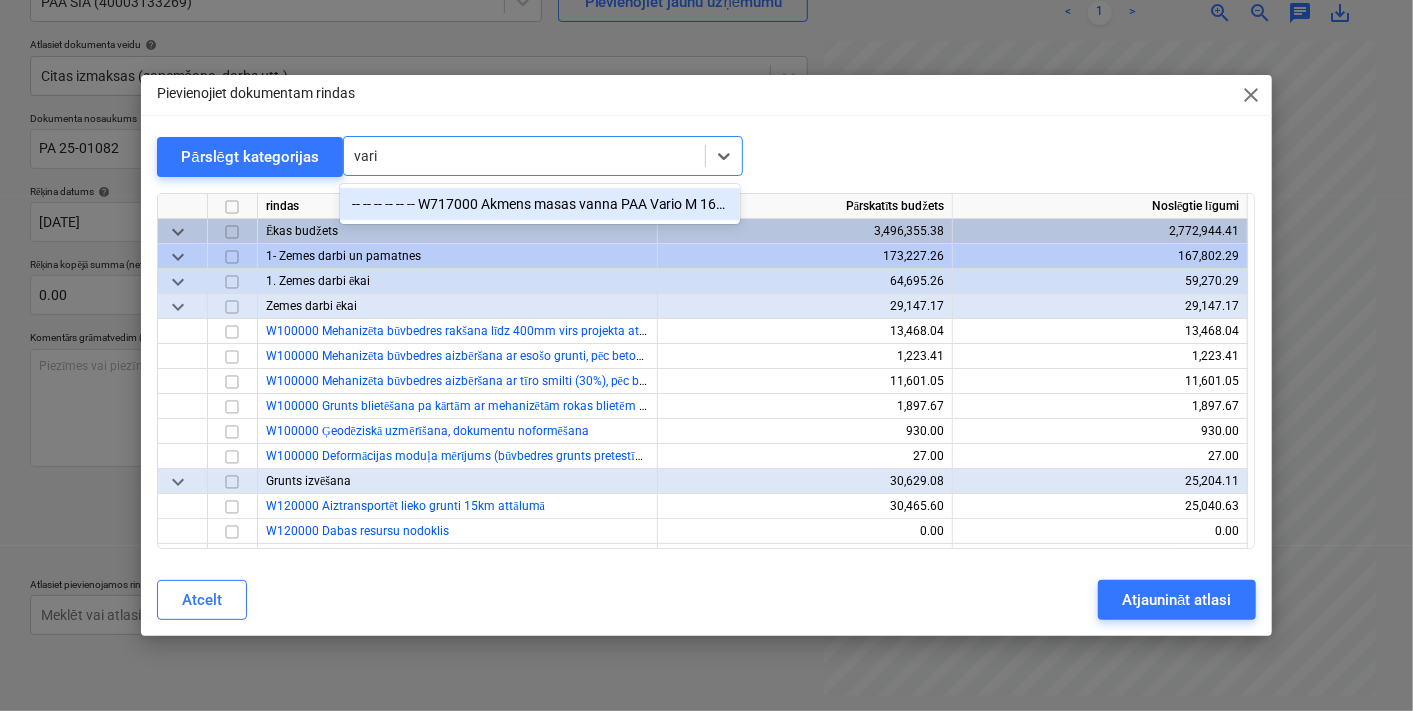 type on "vario" 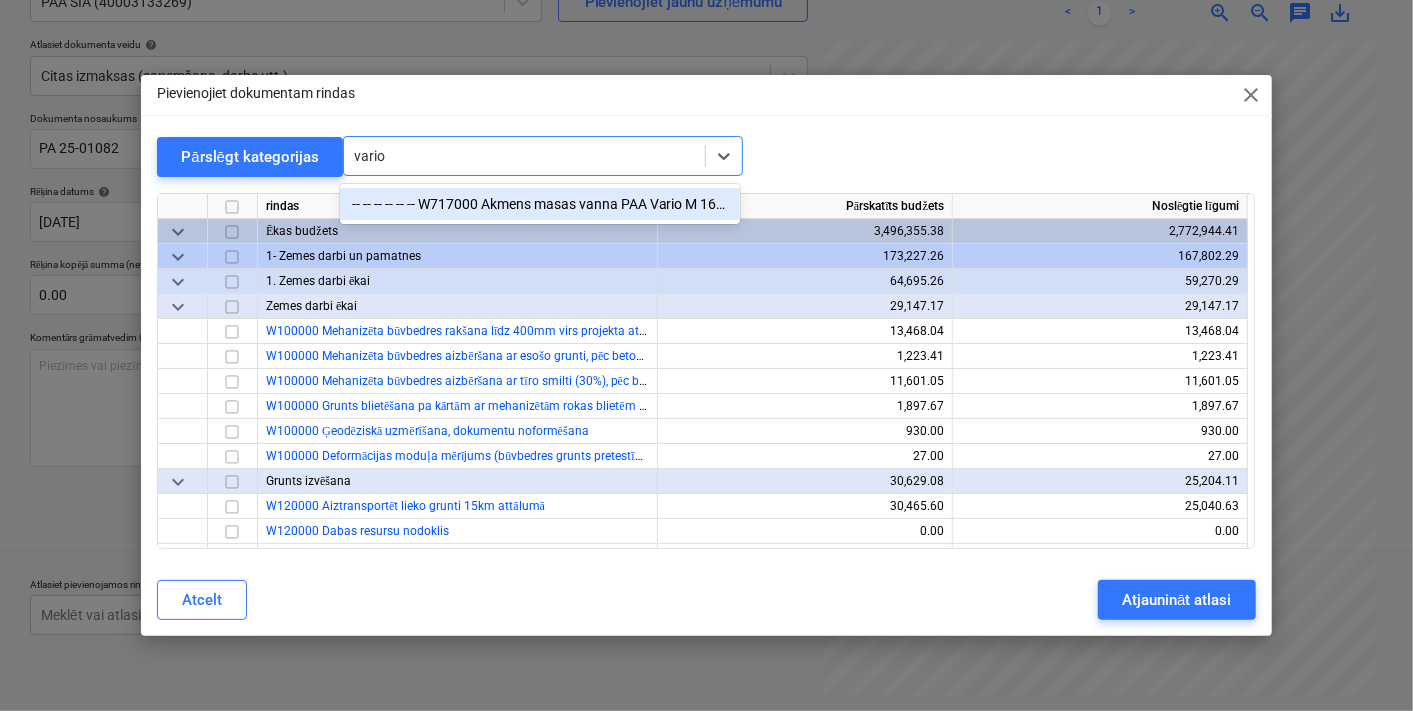 click on "-- -- -- -- -- --  W717000 Akmens masas vanna PAA Vario M 160x75,
komplektā ar hromētu sifonu" at bounding box center [540, 204] 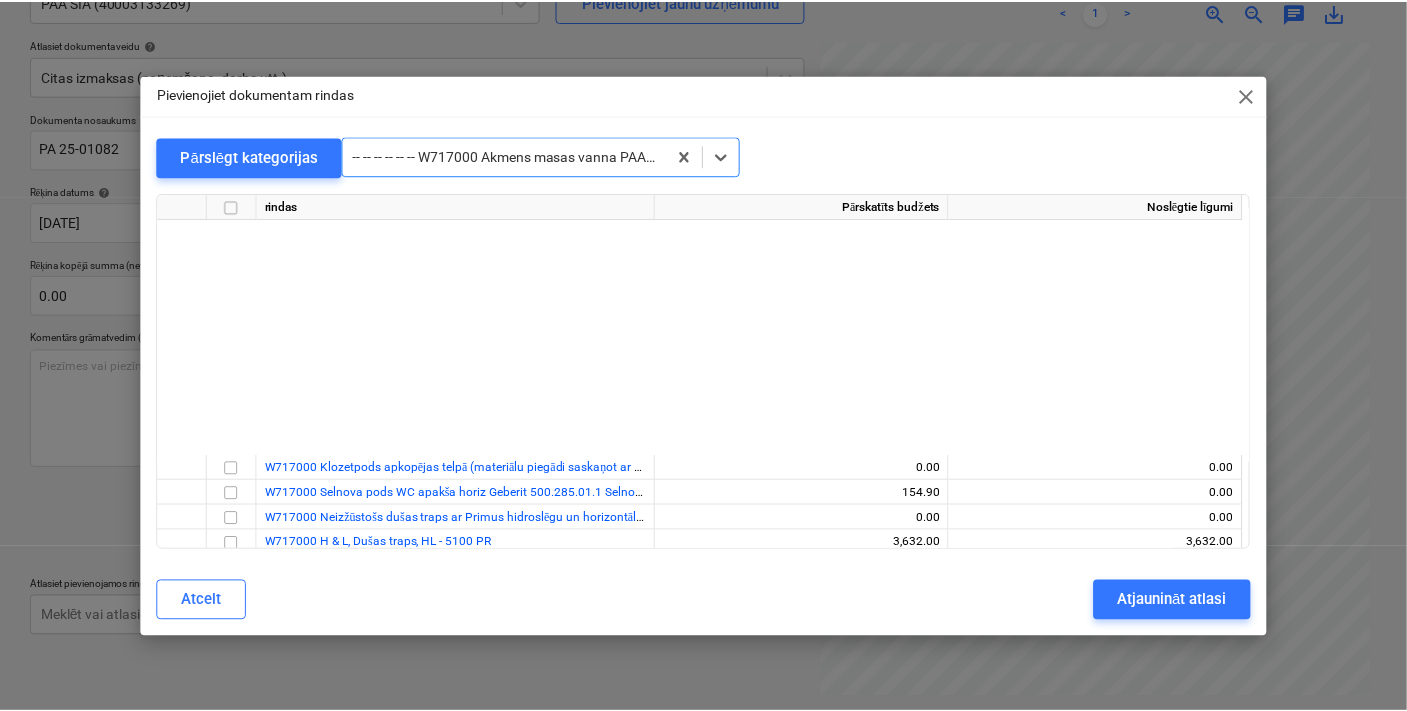 scroll, scrollTop: 12849, scrollLeft: 0, axis: vertical 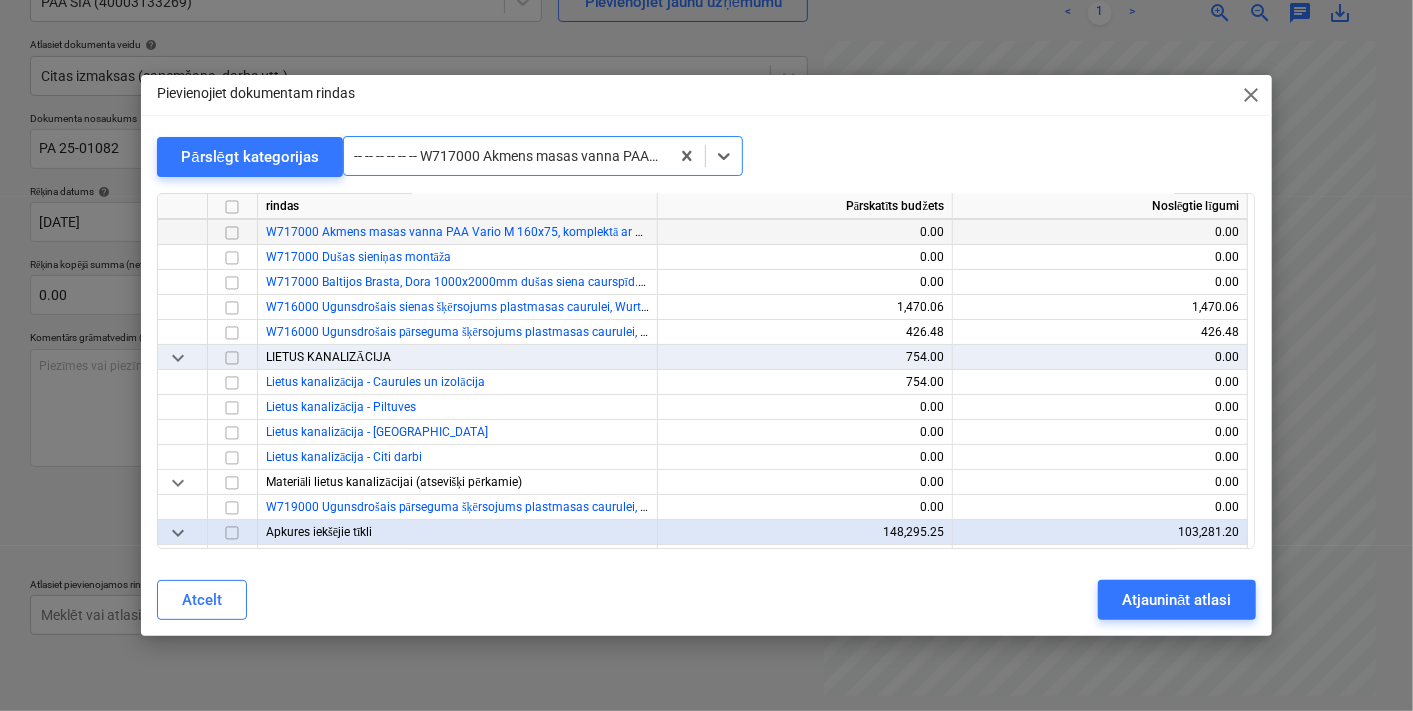 click at bounding box center [232, 232] 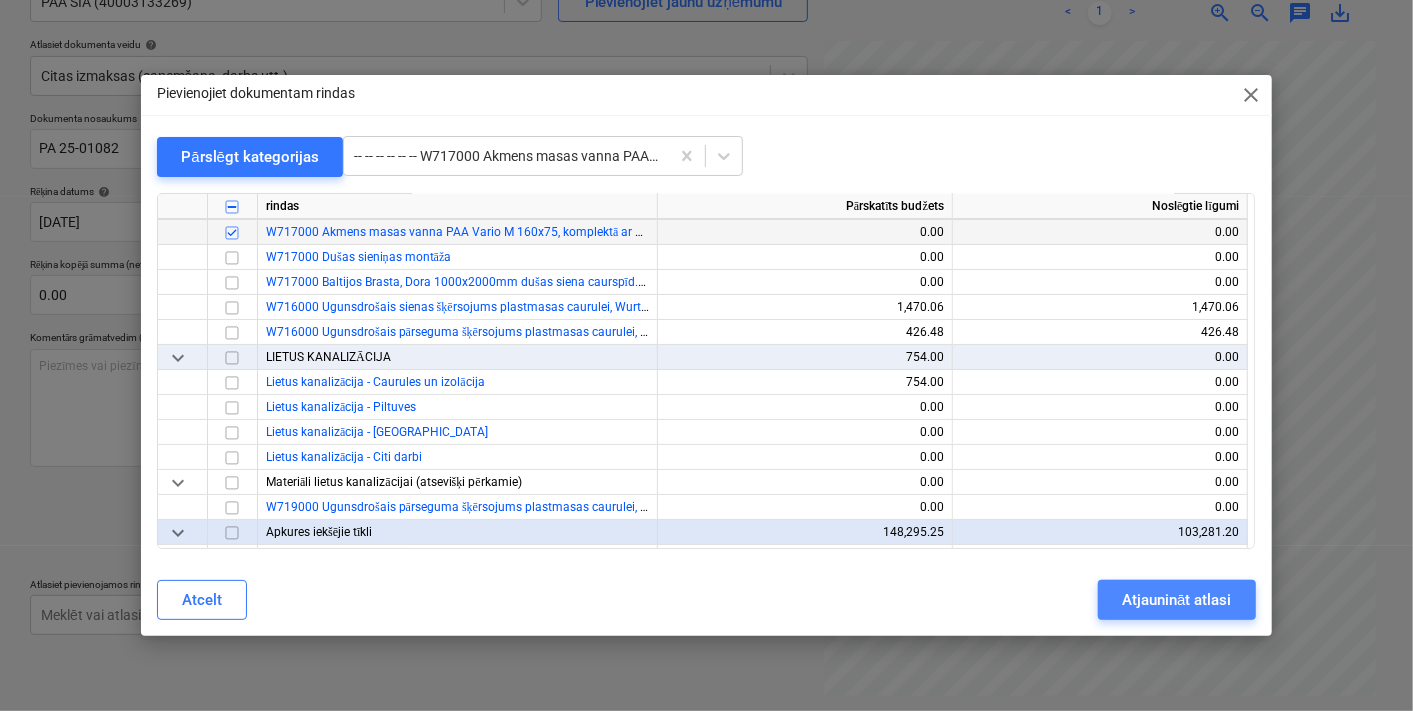 click on "Atjaunināt atlasi" at bounding box center (1176, 600) 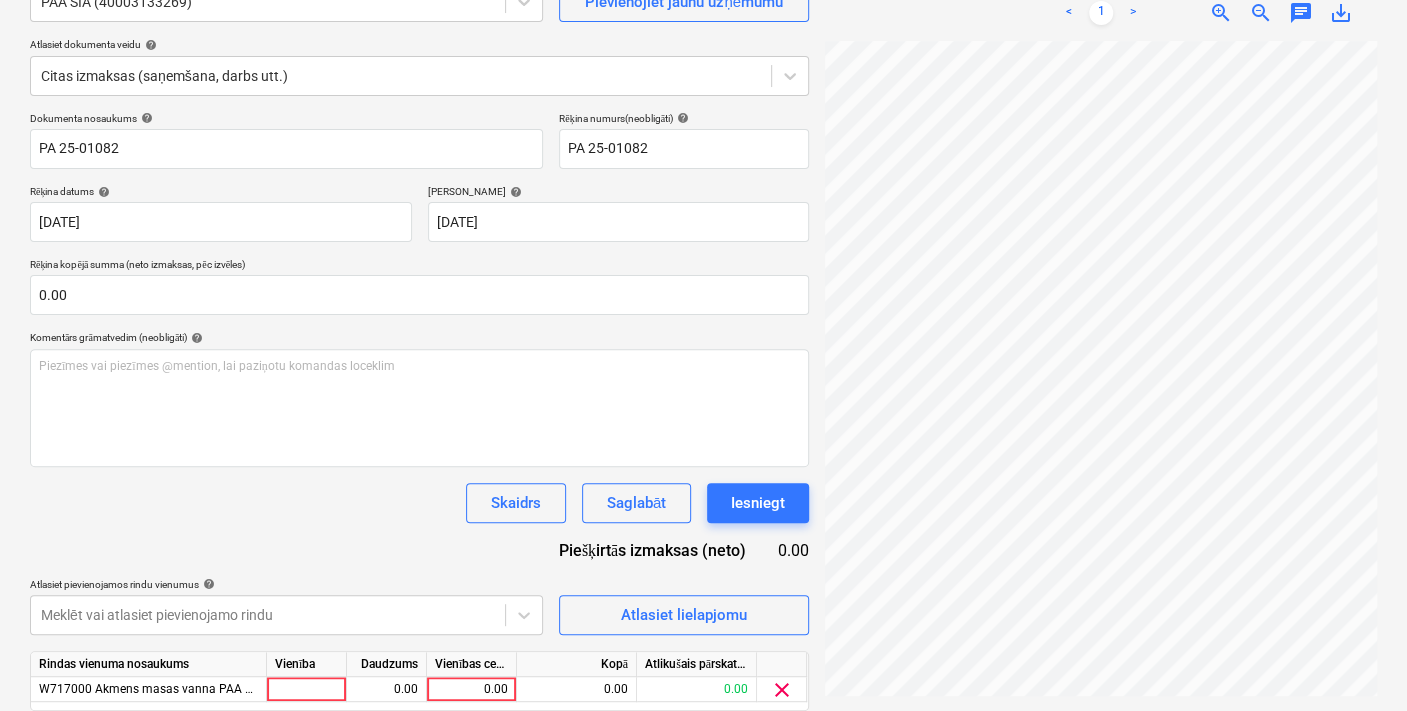 scroll, scrollTop: 269, scrollLeft: 0, axis: vertical 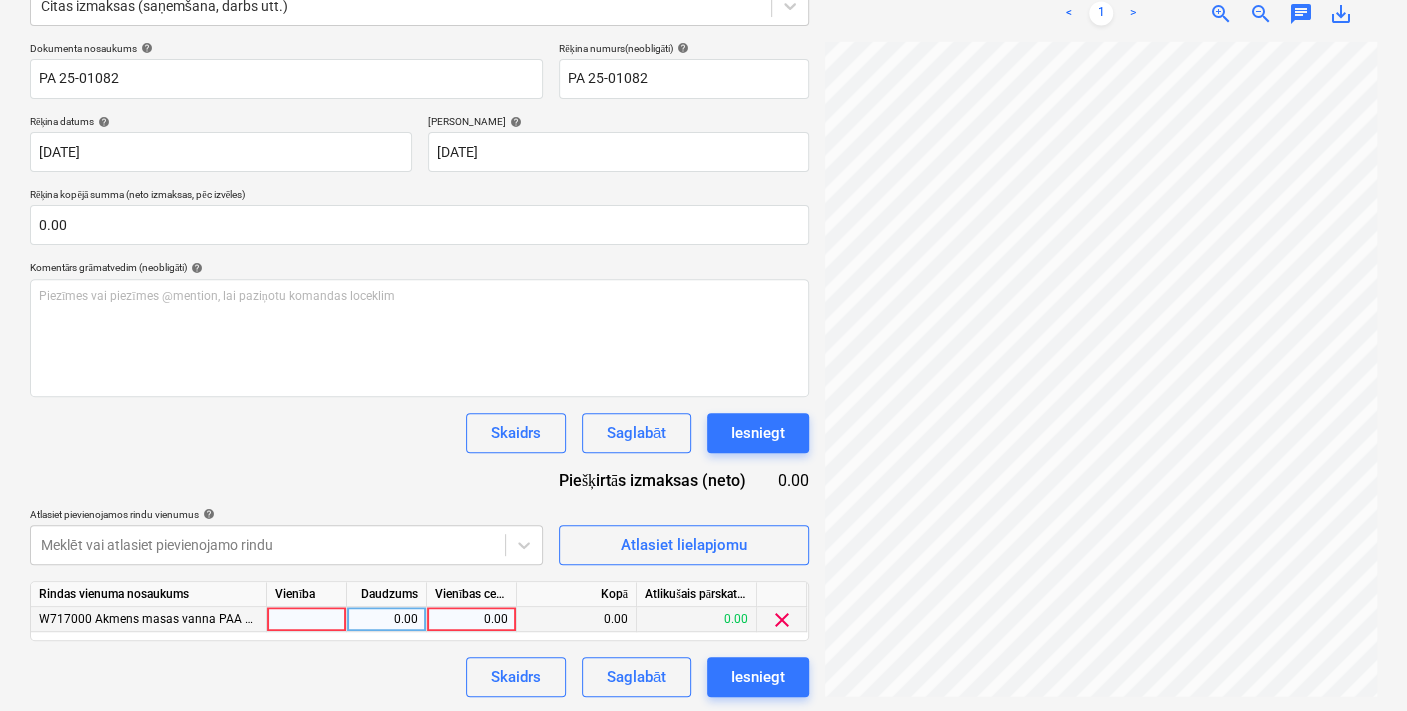 click on "0.00" at bounding box center (471, 619) 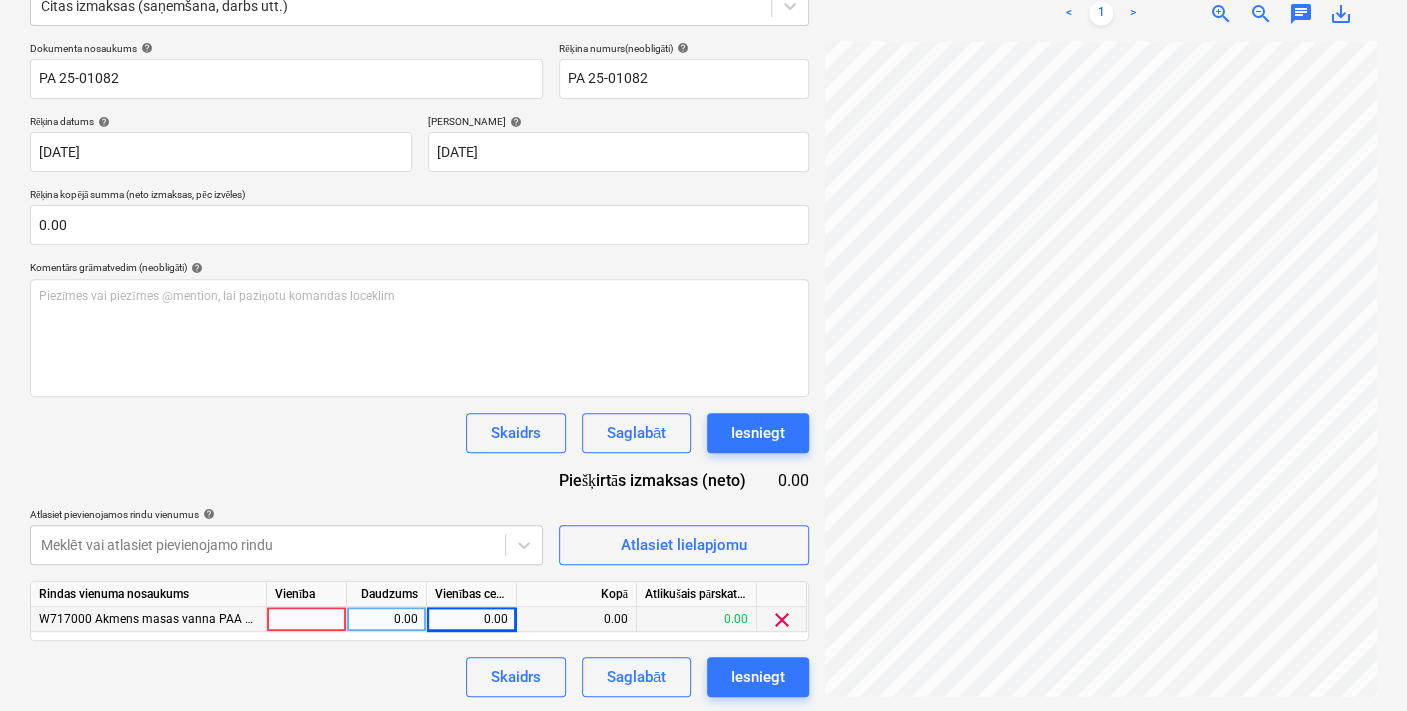 scroll, scrollTop: 0, scrollLeft: 203, axis: horizontal 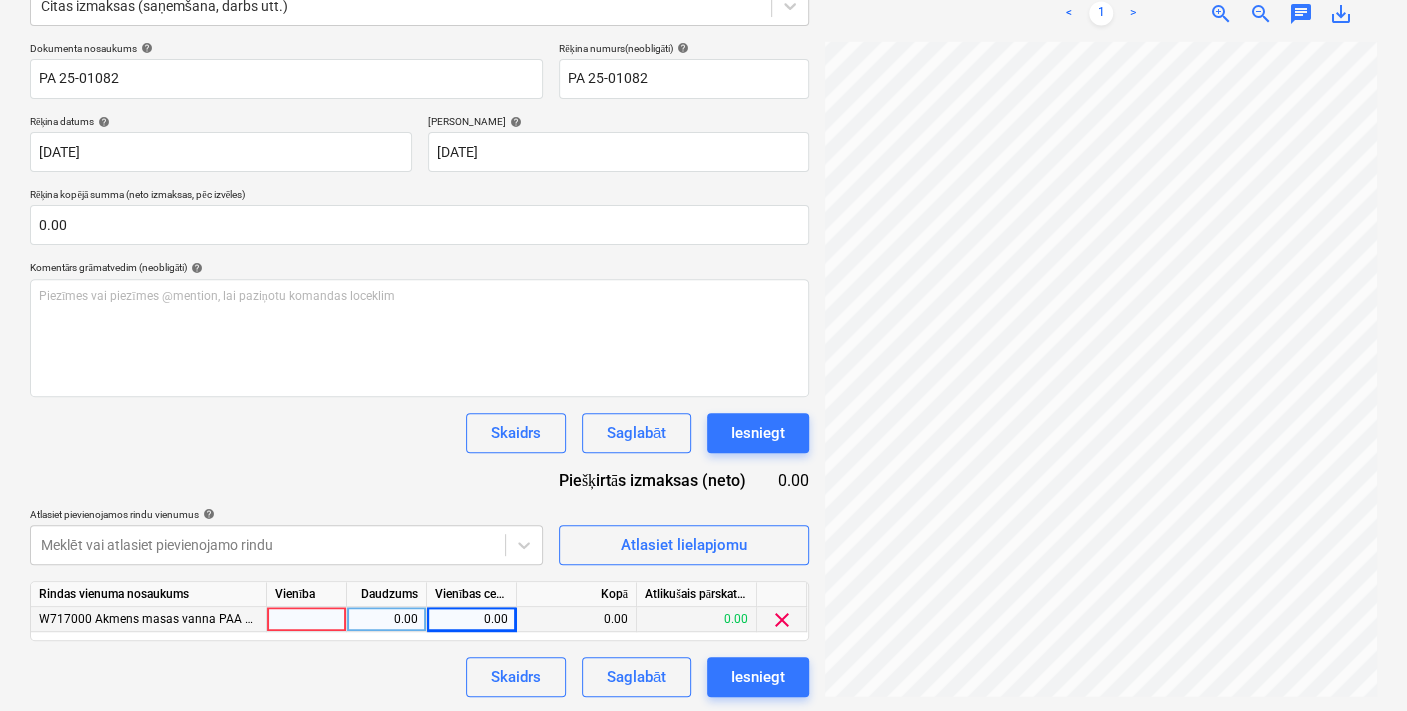 click on "0.00" at bounding box center [471, 619] 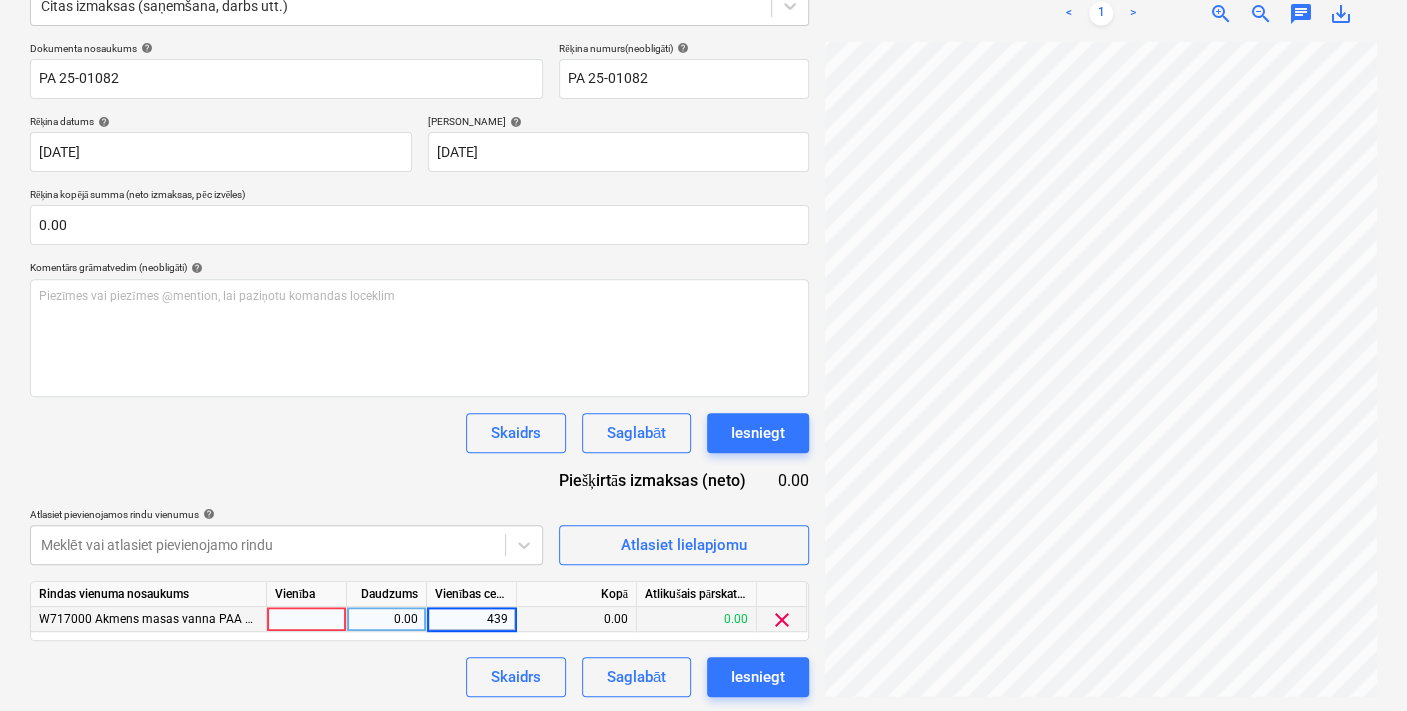type on "4390" 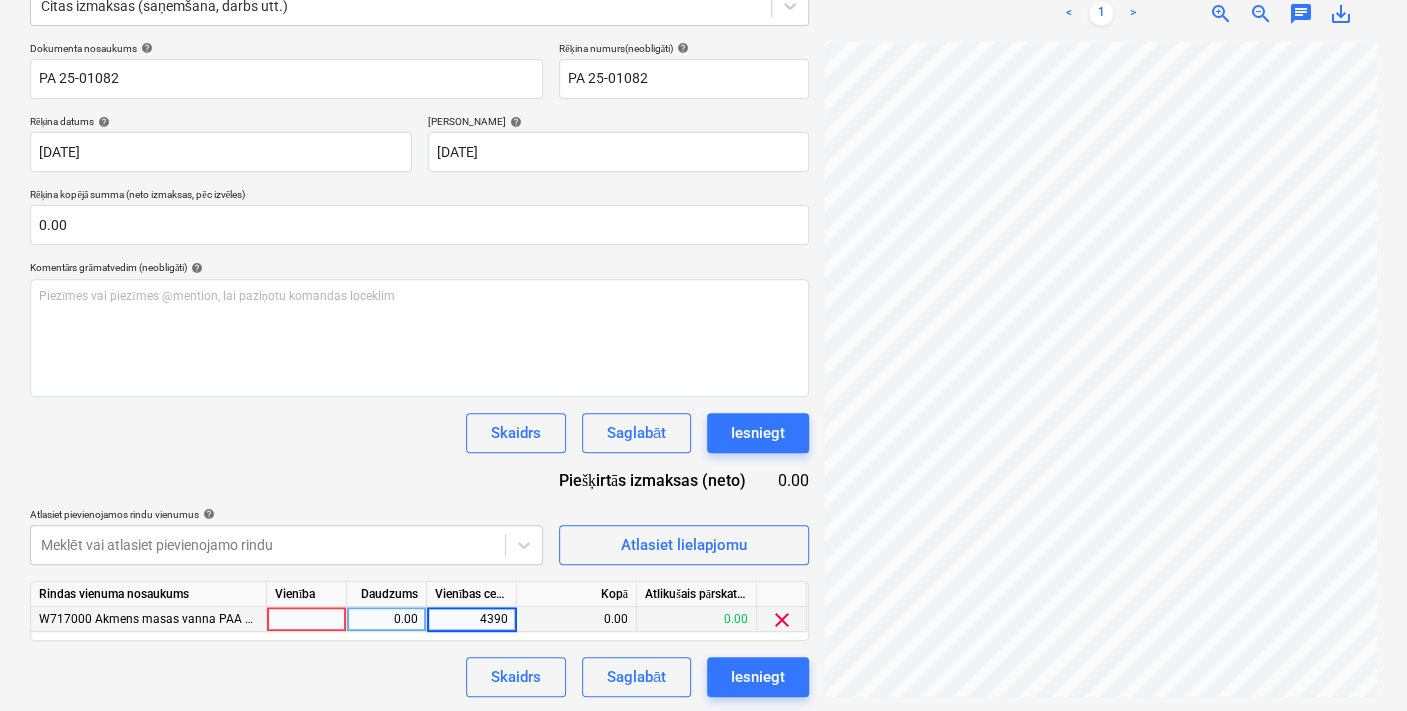 click on "Skaidrs Saglabāt Iesniegt" at bounding box center (419, 433) 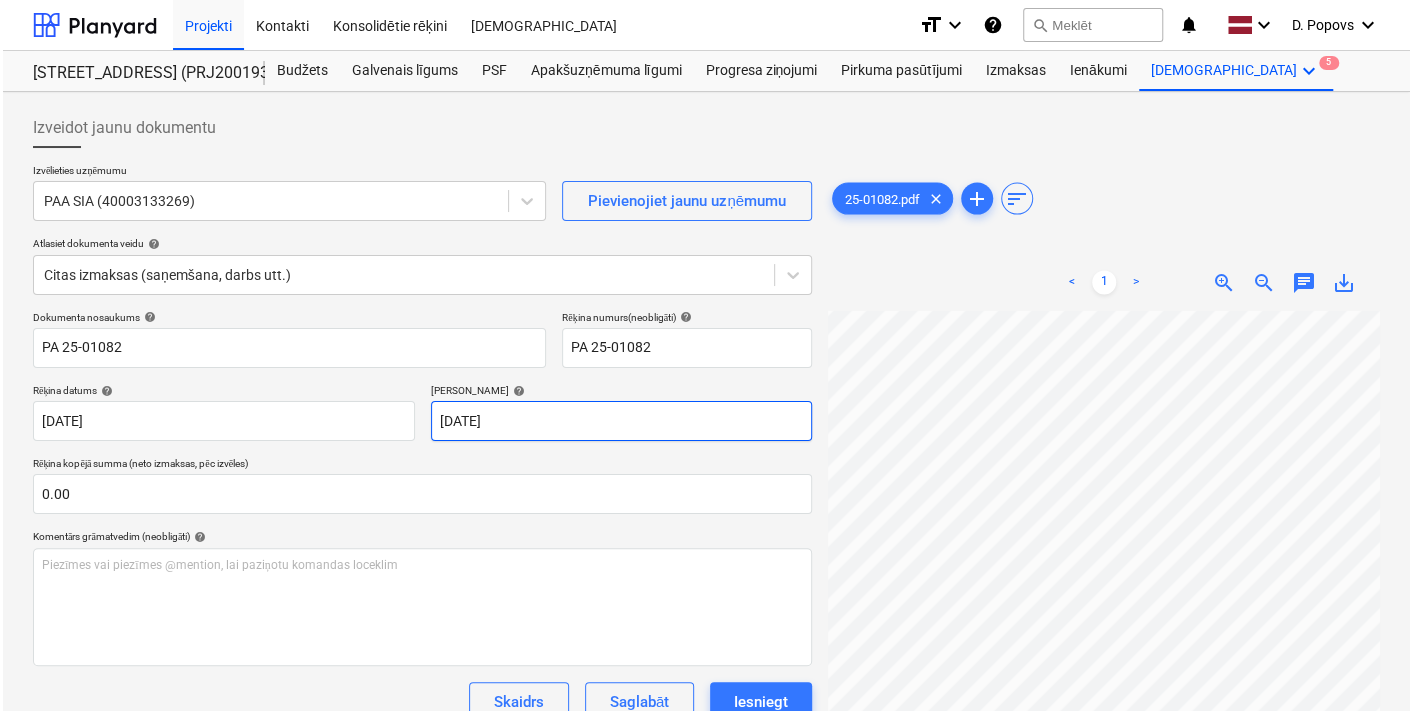 scroll, scrollTop: 269, scrollLeft: 0, axis: vertical 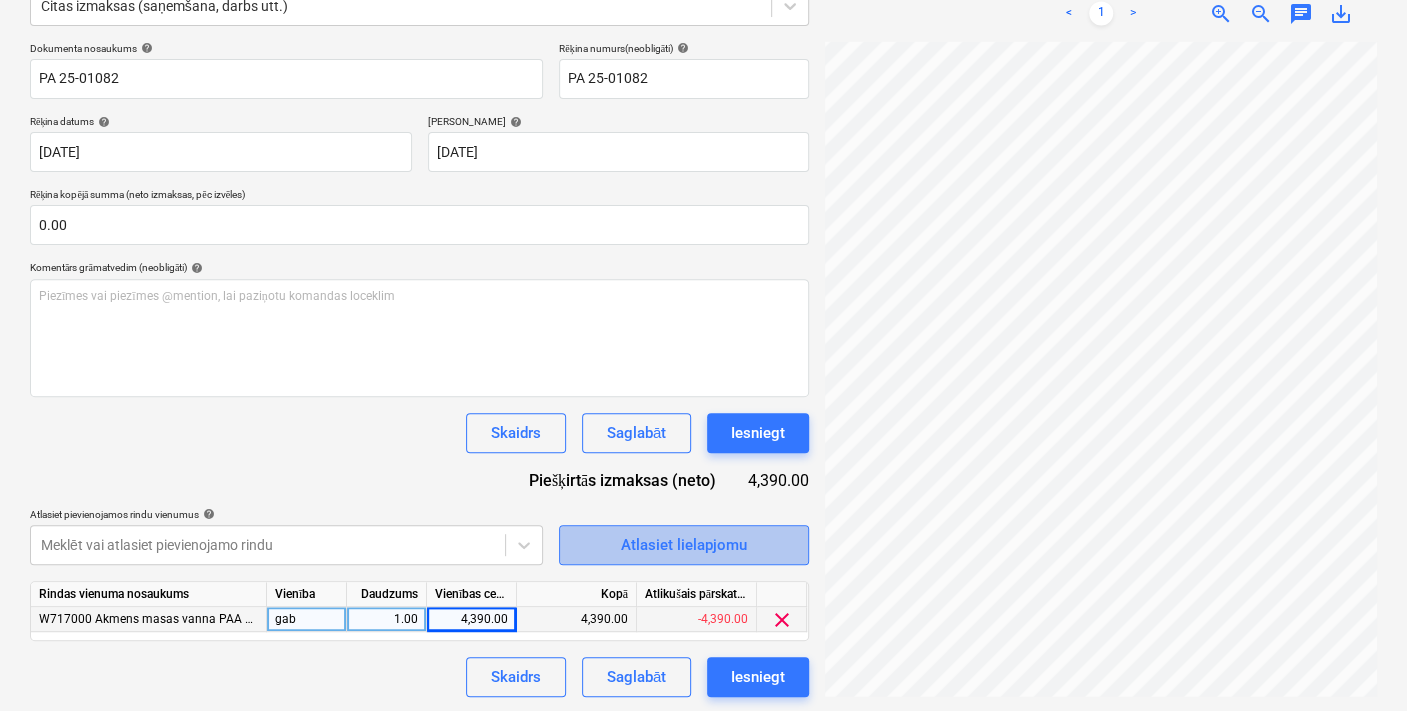 click on "Atlasiet lielapjomu" at bounding box center (684, 545) 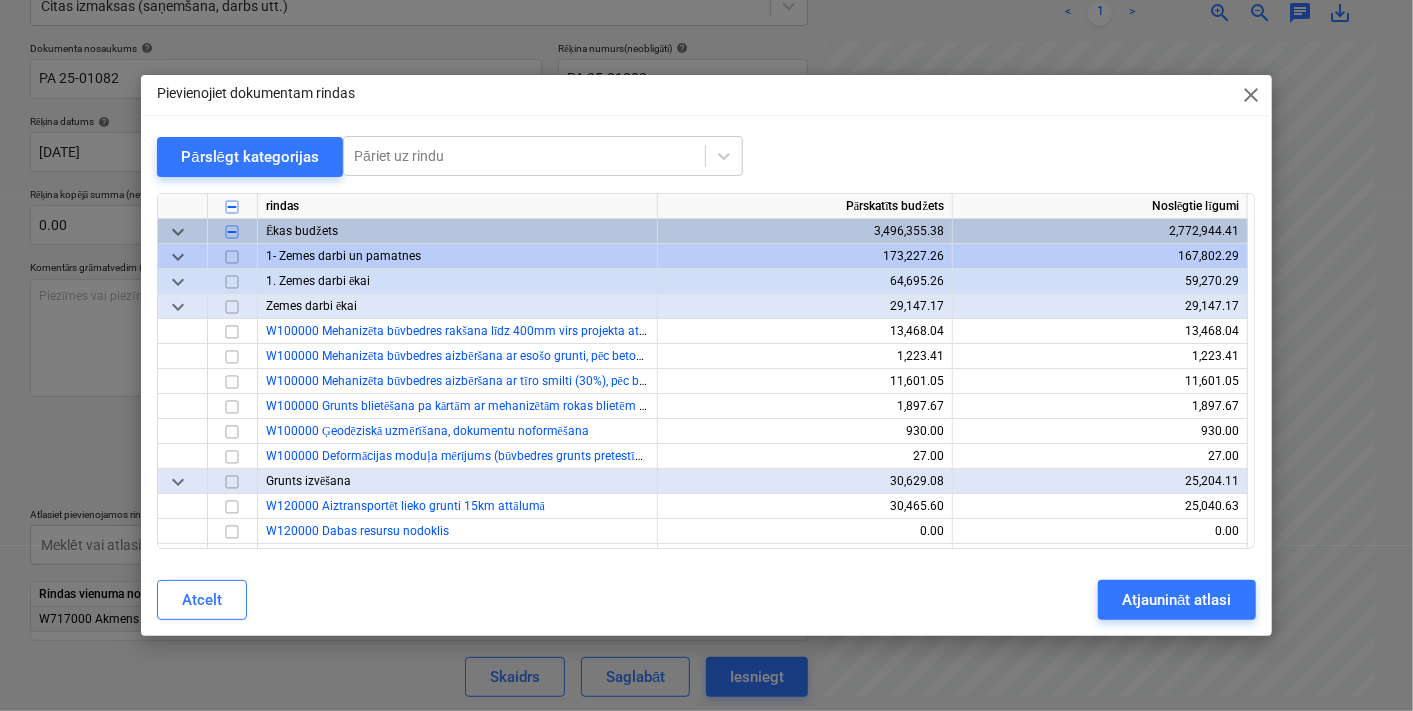 click on "keyboard_arrow_down" at bounding box center (178, 256) 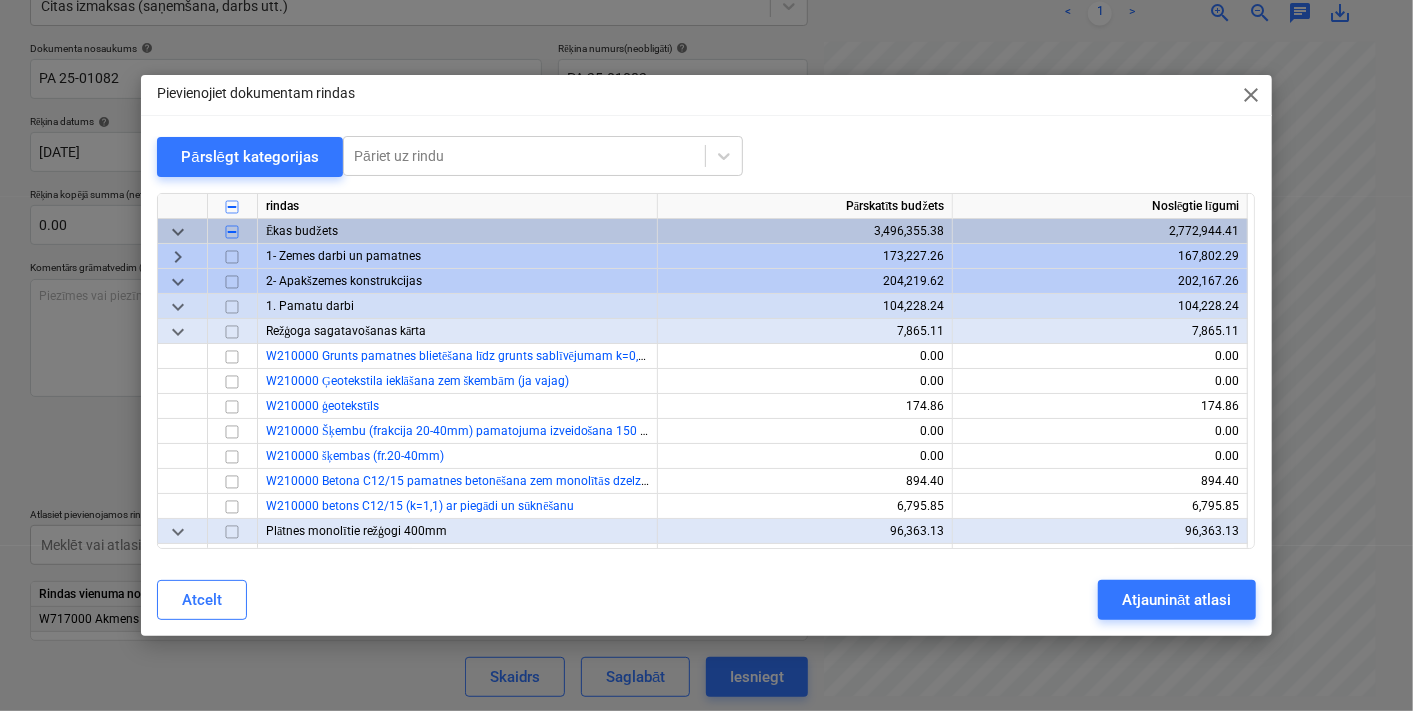 click on "keyboard_arrow_down" at bounding box center [178, 281] 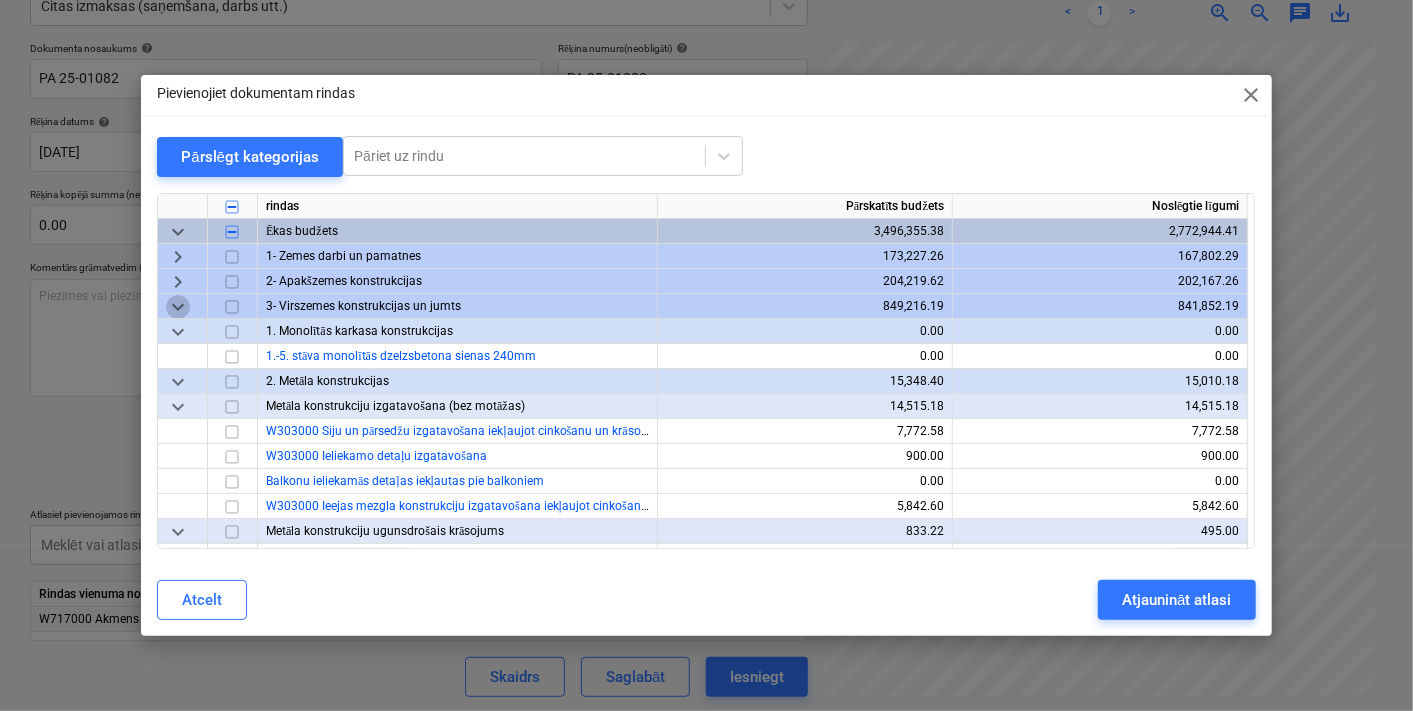 click on "keyboard_arrow_down" at bounding box center [178, 306] 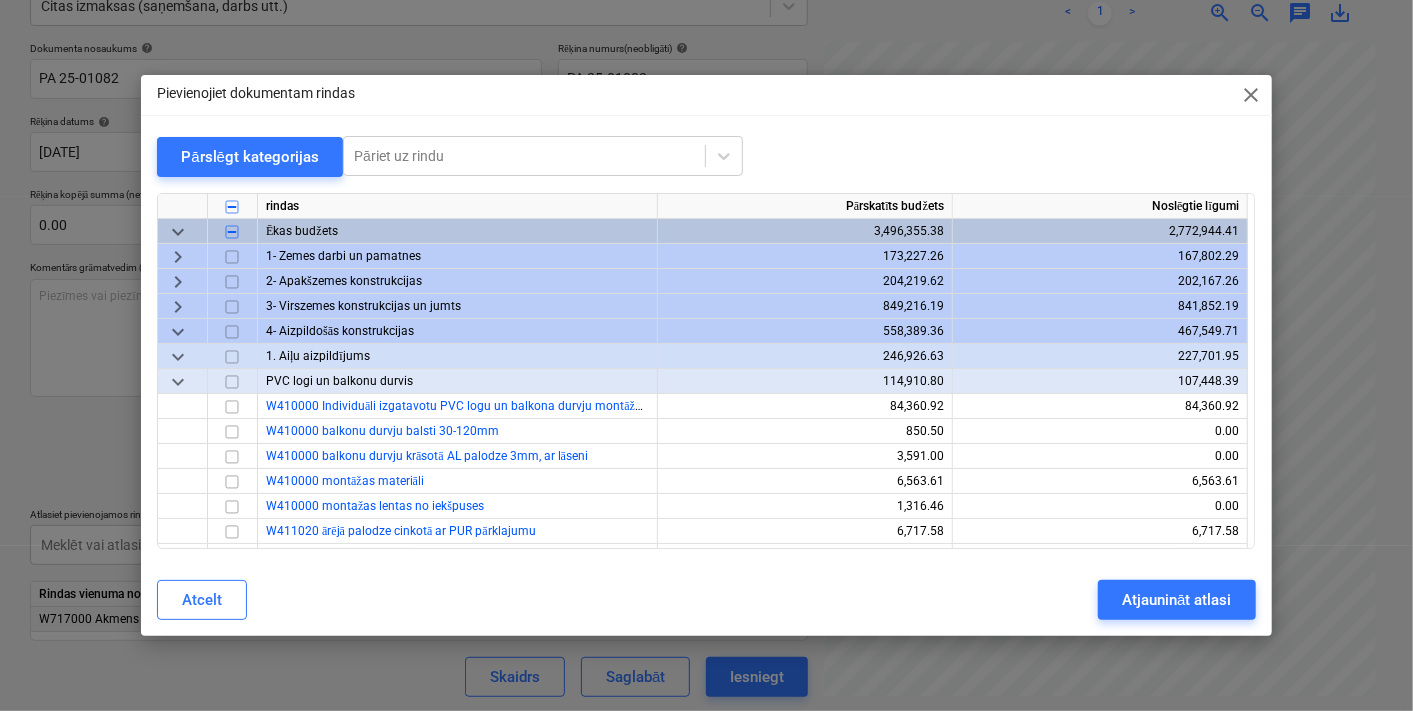 click on "keyboard_arrow_down" at bounding box center (178, 331) 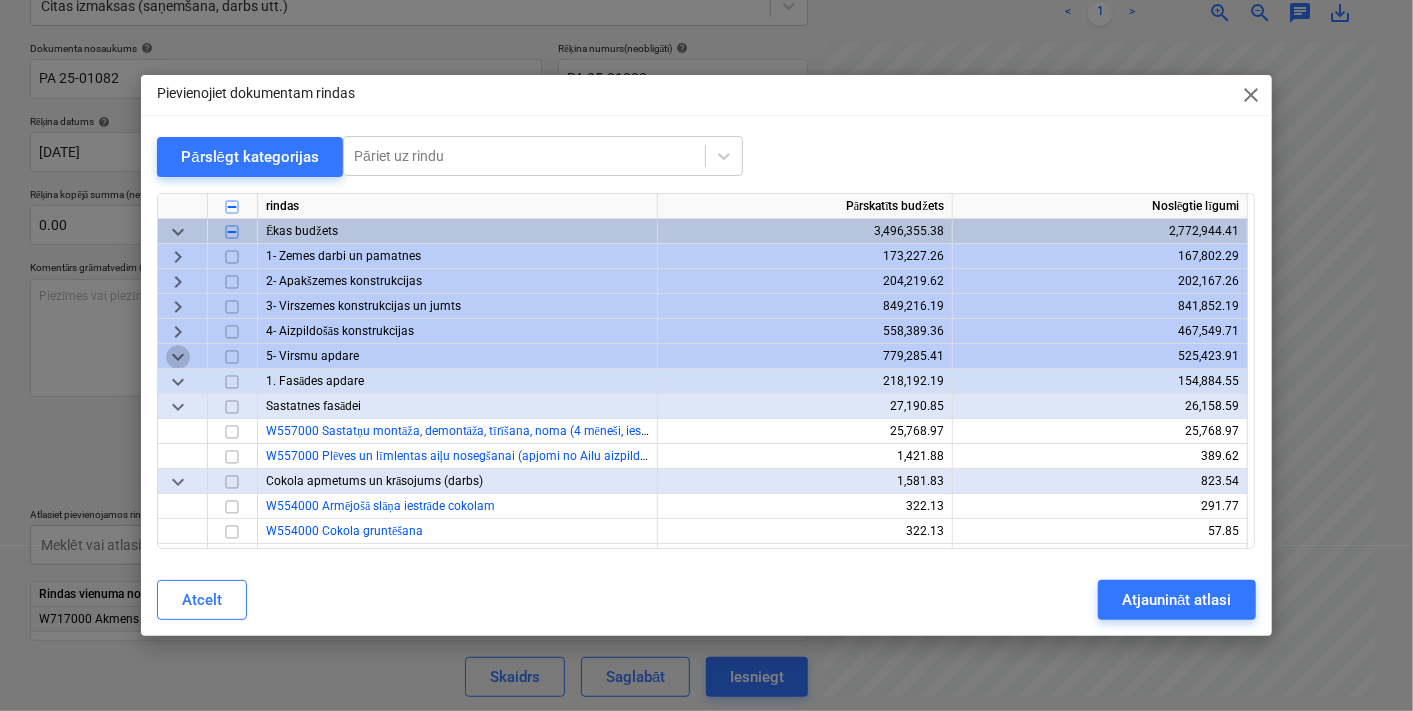 click on "keyboard_arrow_down" at bounding box center (178, 356) 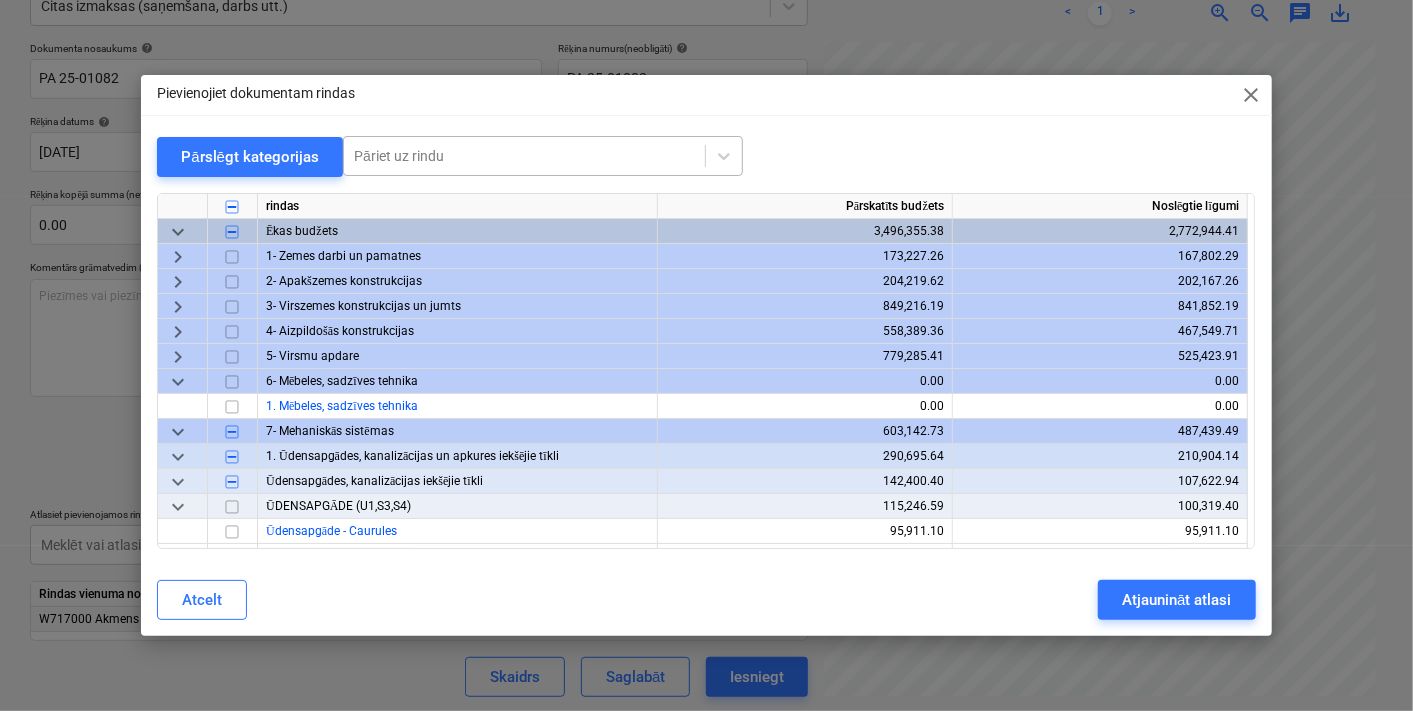 click at bounding box center [524, 156] 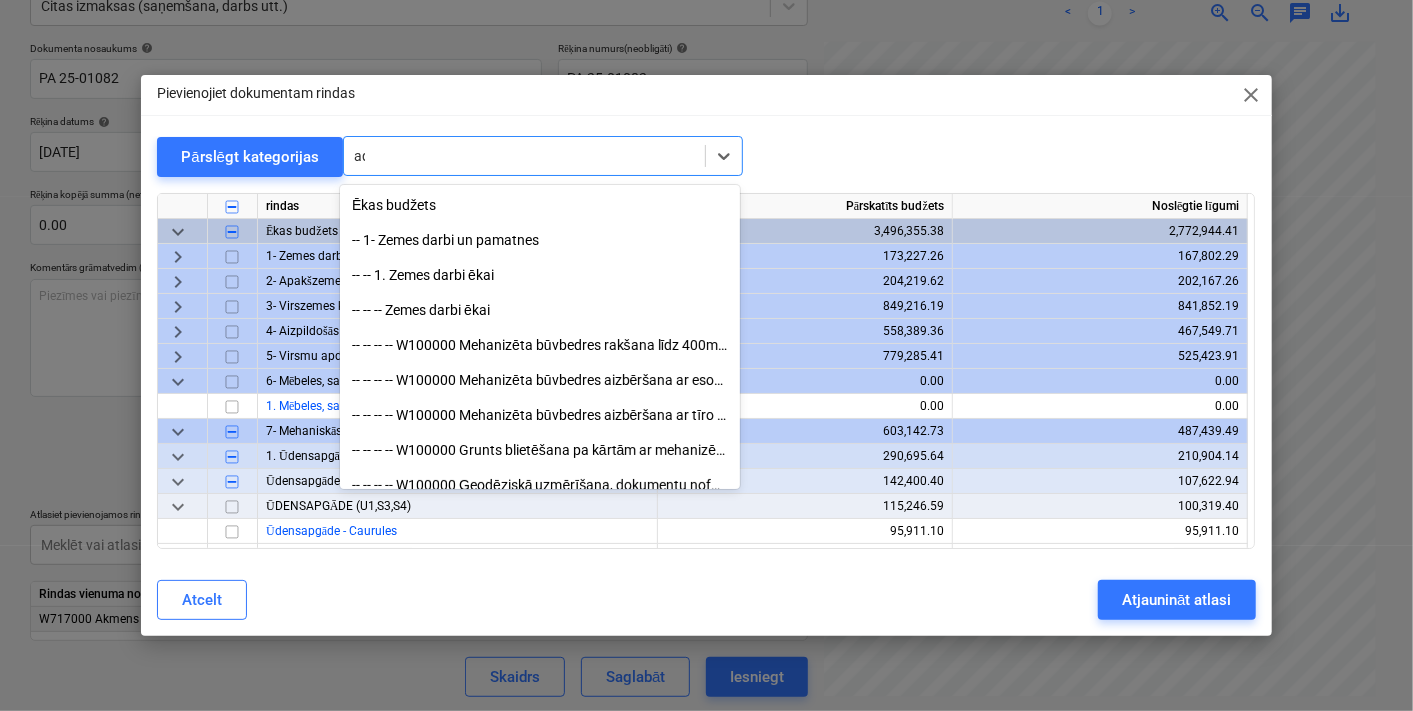 type on "add" 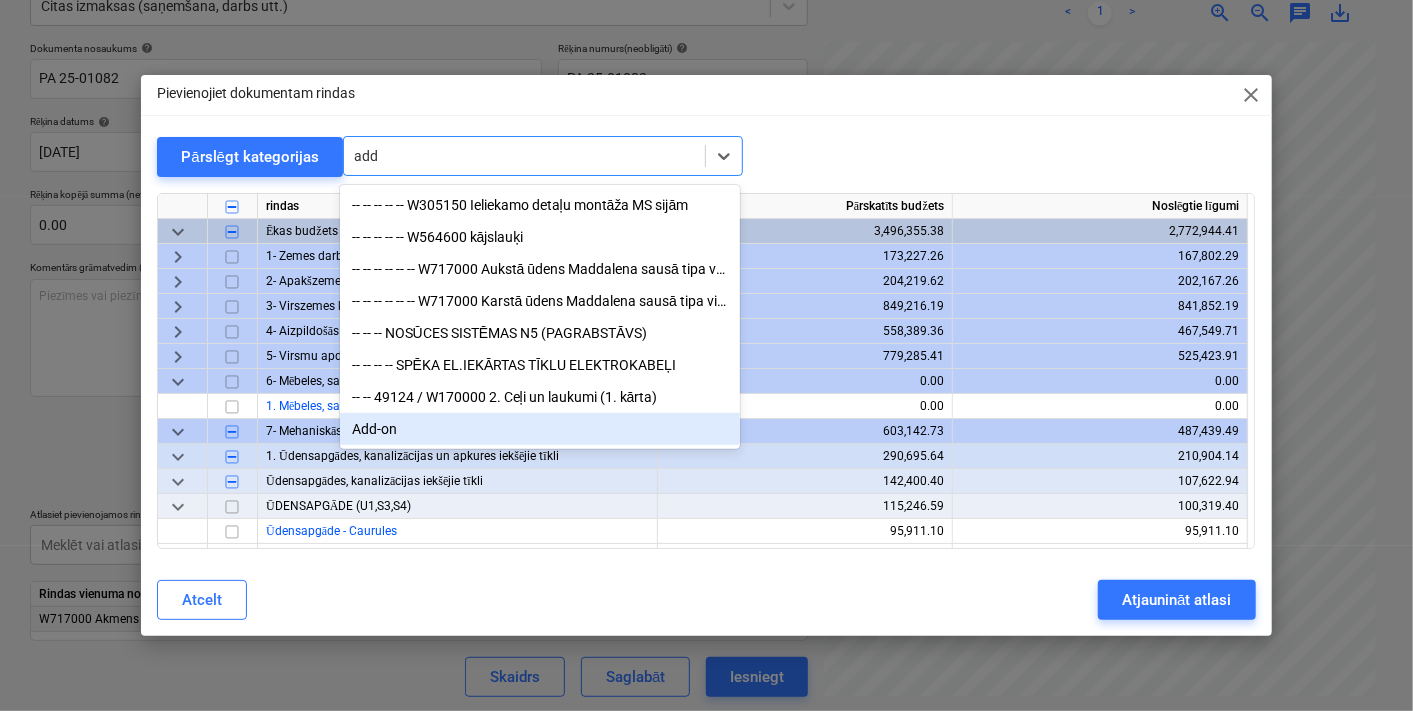 click on "Add-on" at bounding box center (540, 429) 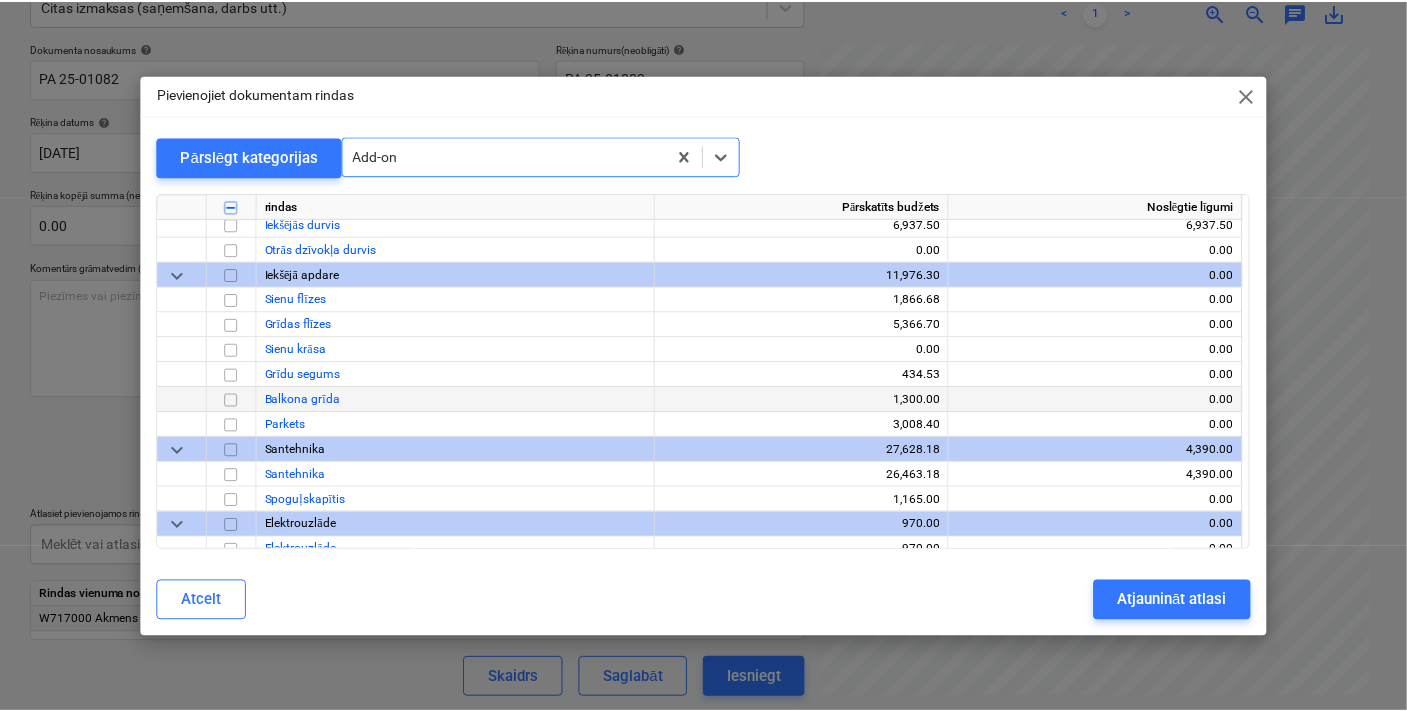 scroll, scrollTop: 18986, scrollLeft: 0, axis: vertical 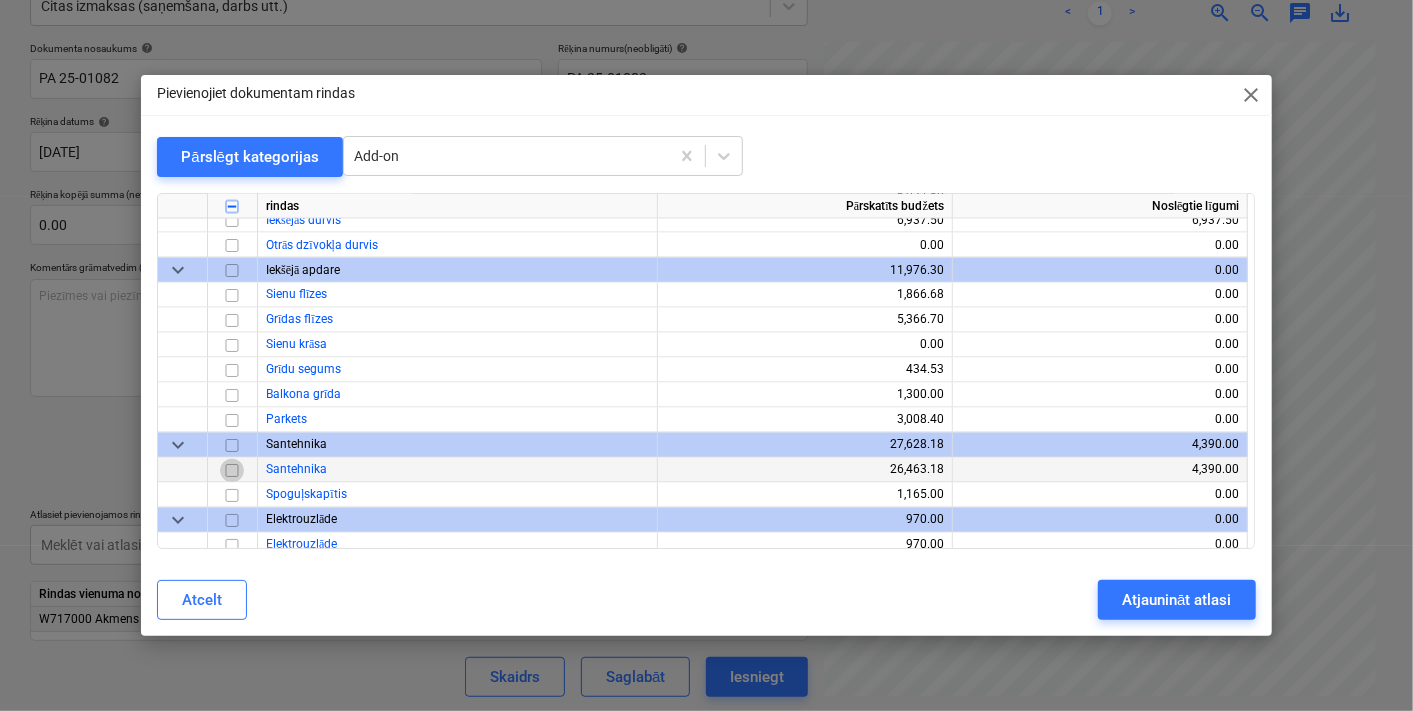 click at bounding box center [232, 470] 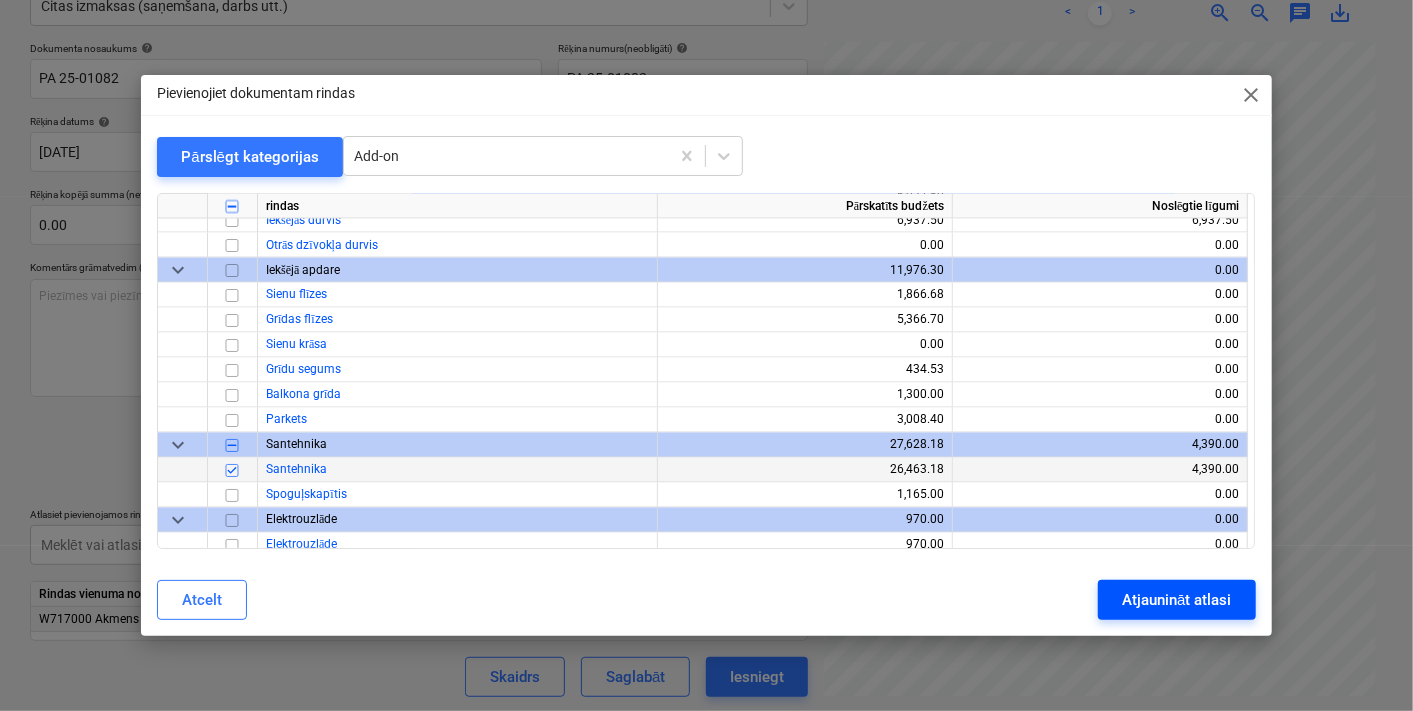 click on "Atjaunināt atlasi" at bounding box center (1176, 600) 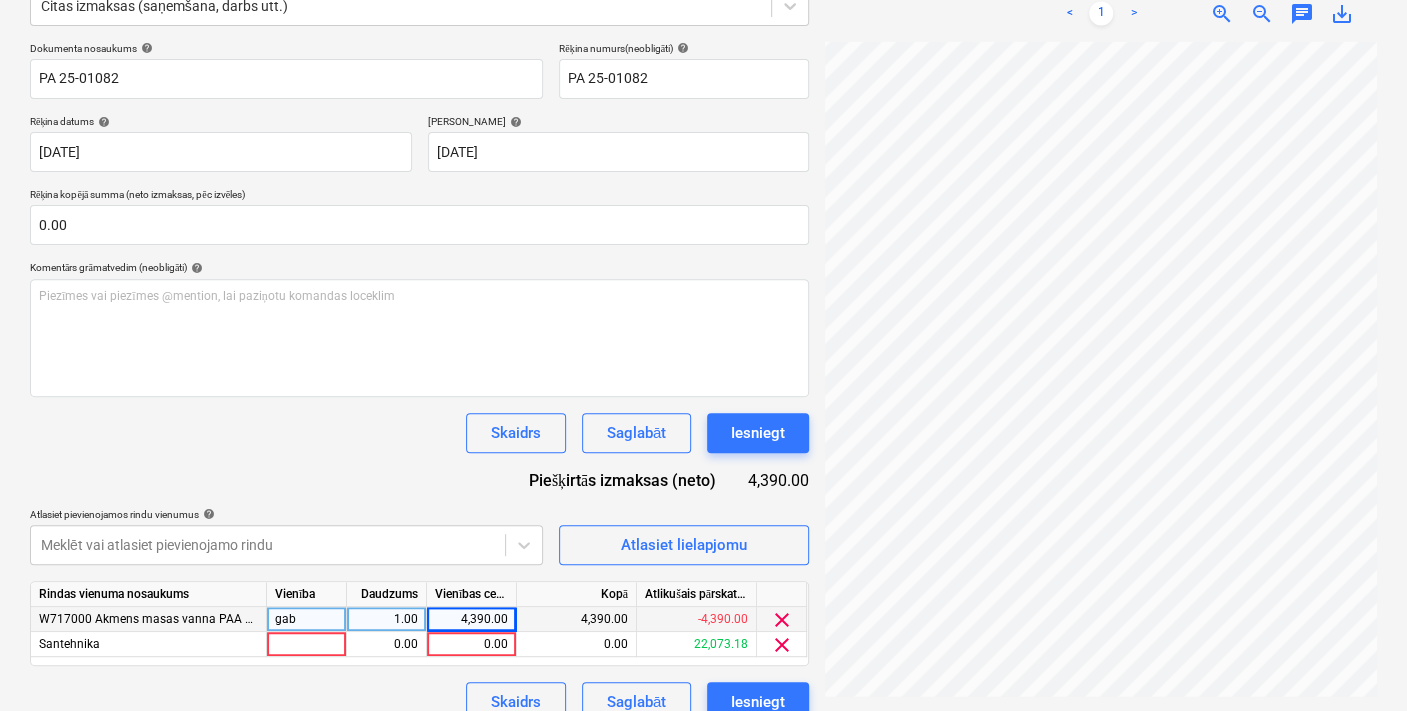 scroll, scrollTop: 294, scrollLeft: 0, axis: vertical 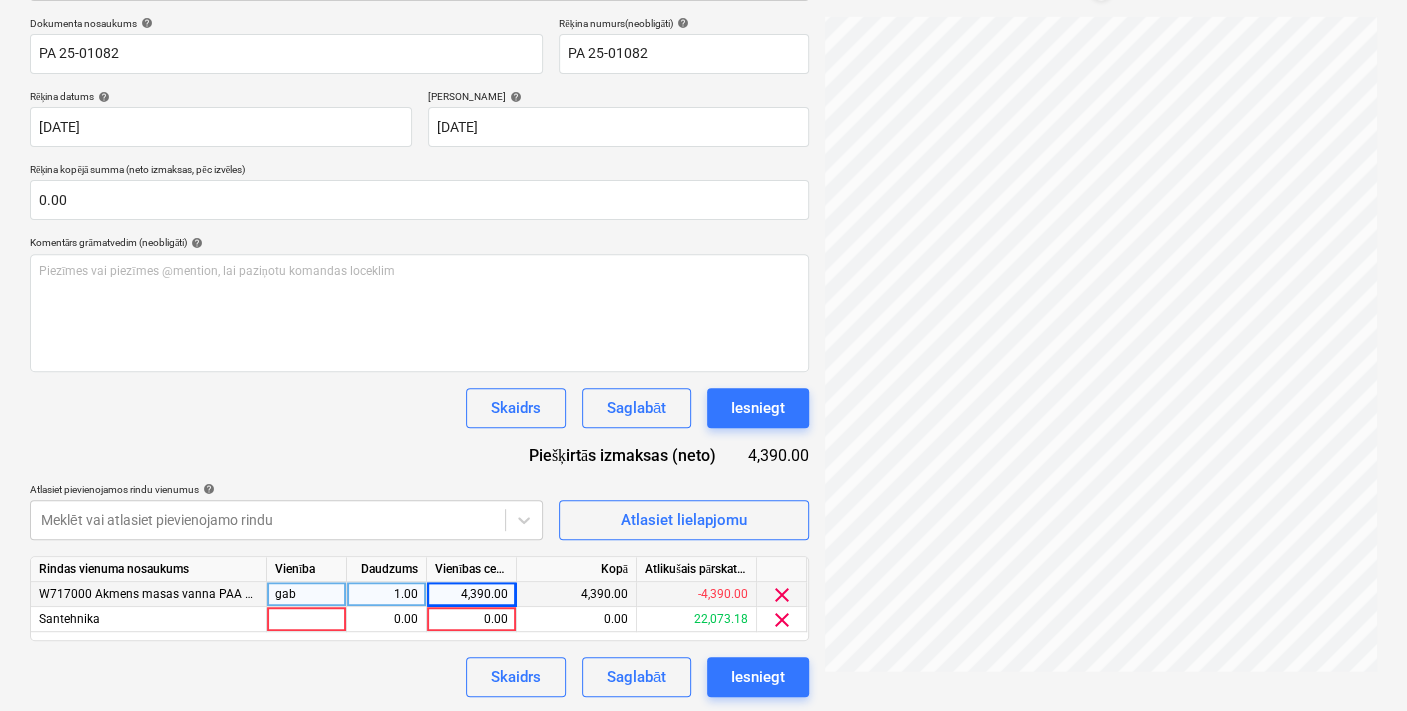 click on "4,390.00" at bounding box center (471, 594) 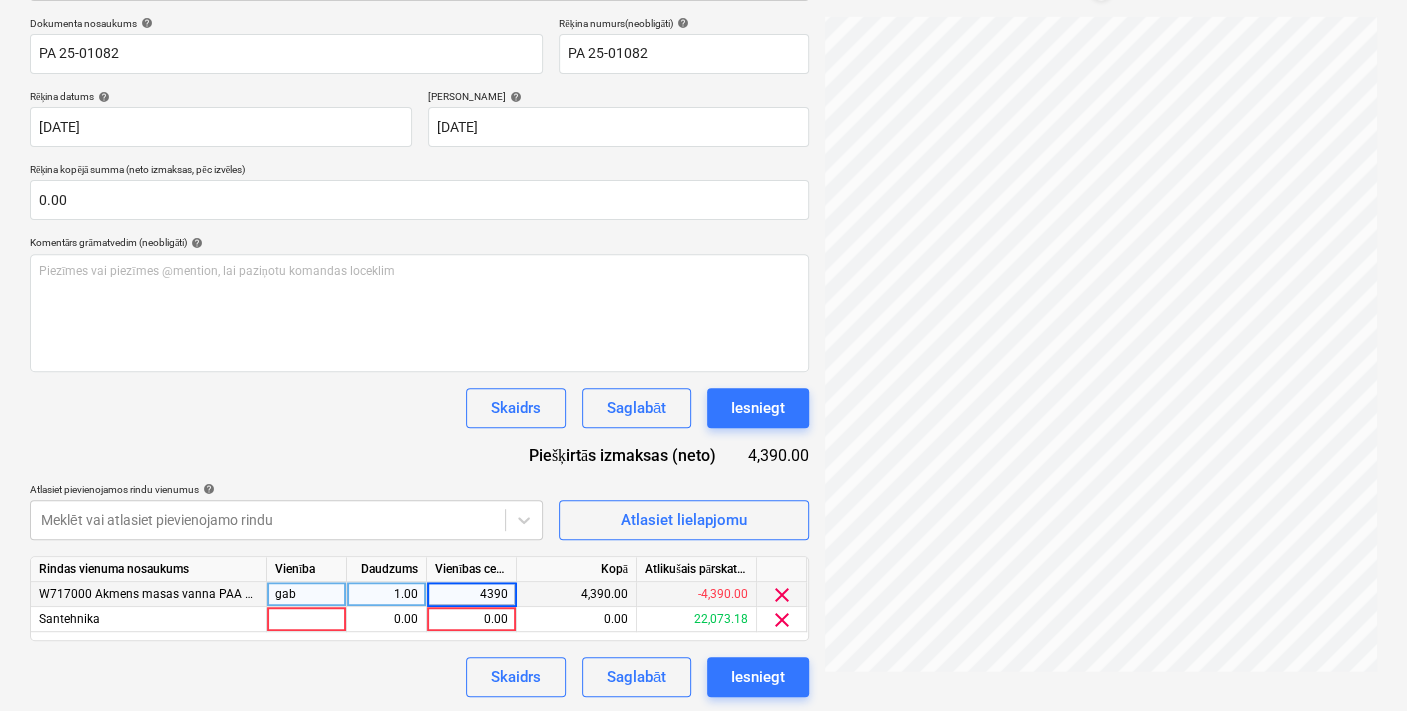click on "4390" at bounding box center [471, 594] 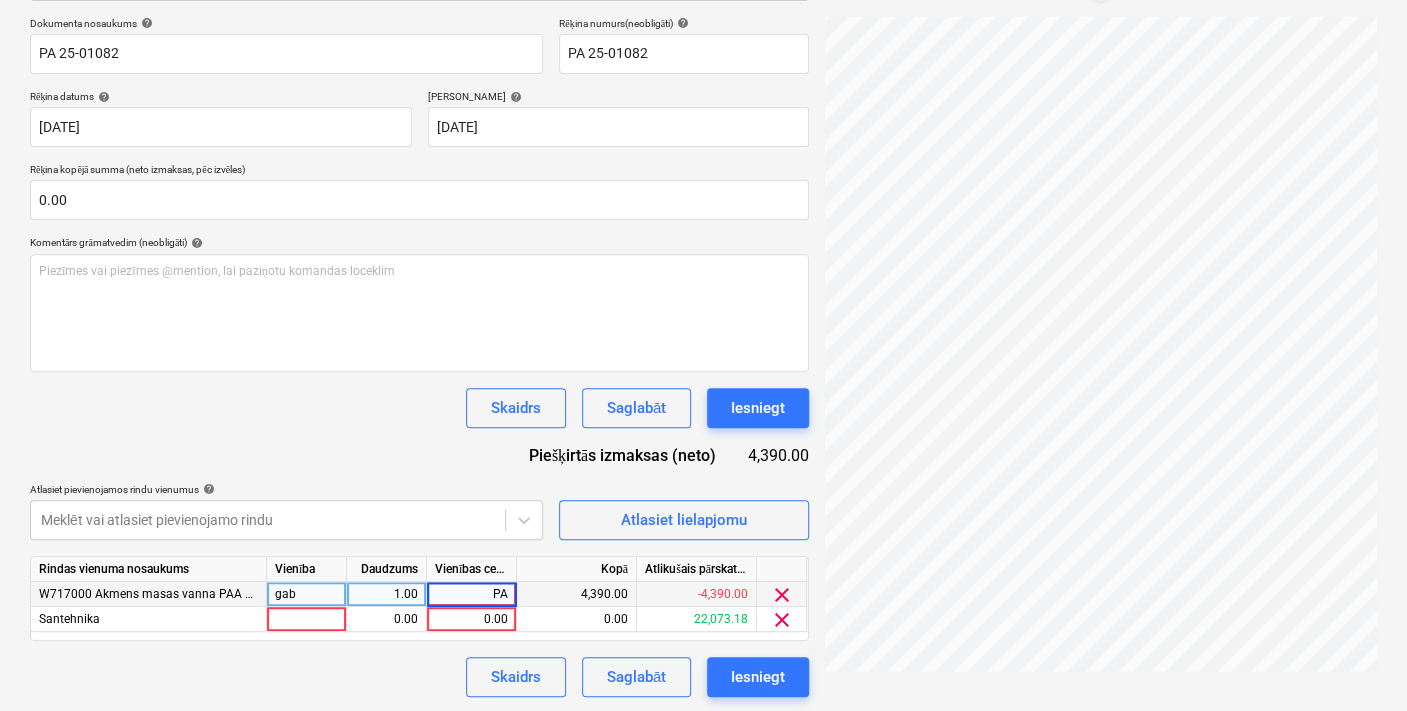 type on "P" 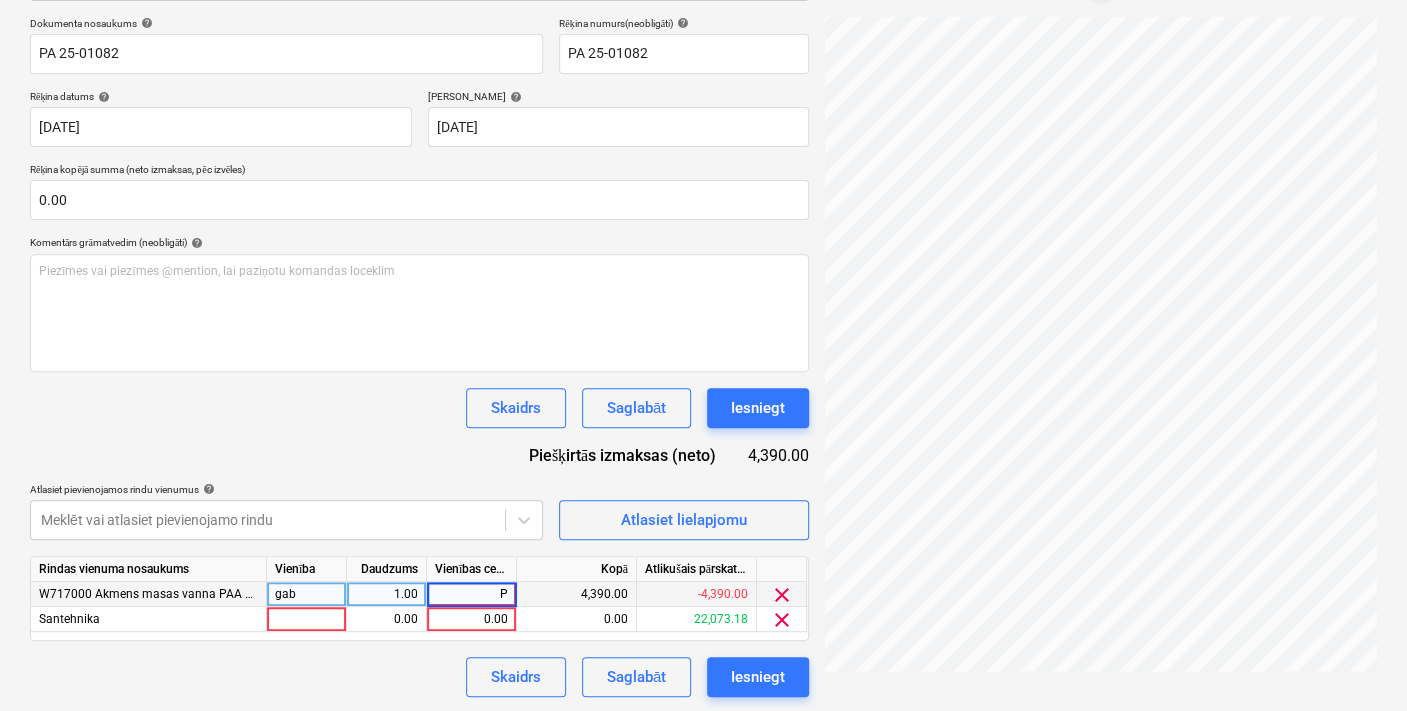 type 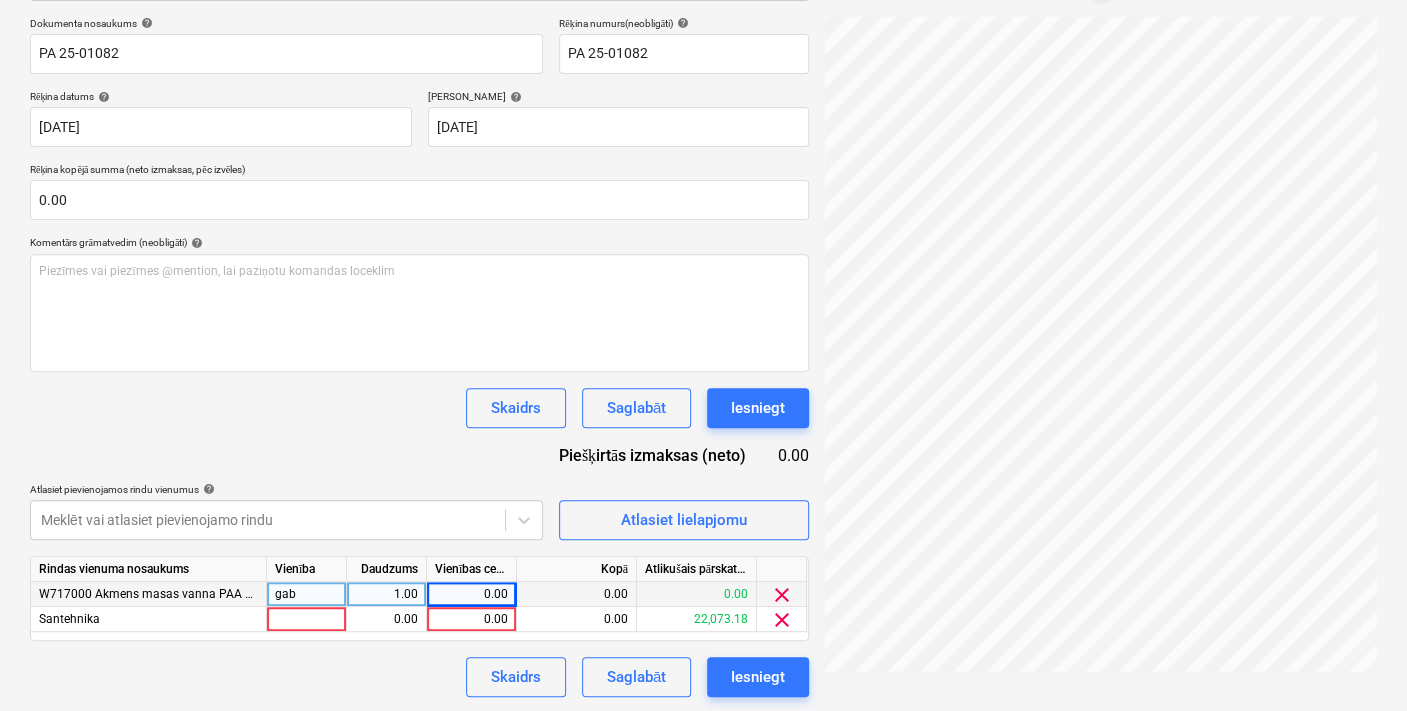 click on "clear" at bounding box center (782, 595) 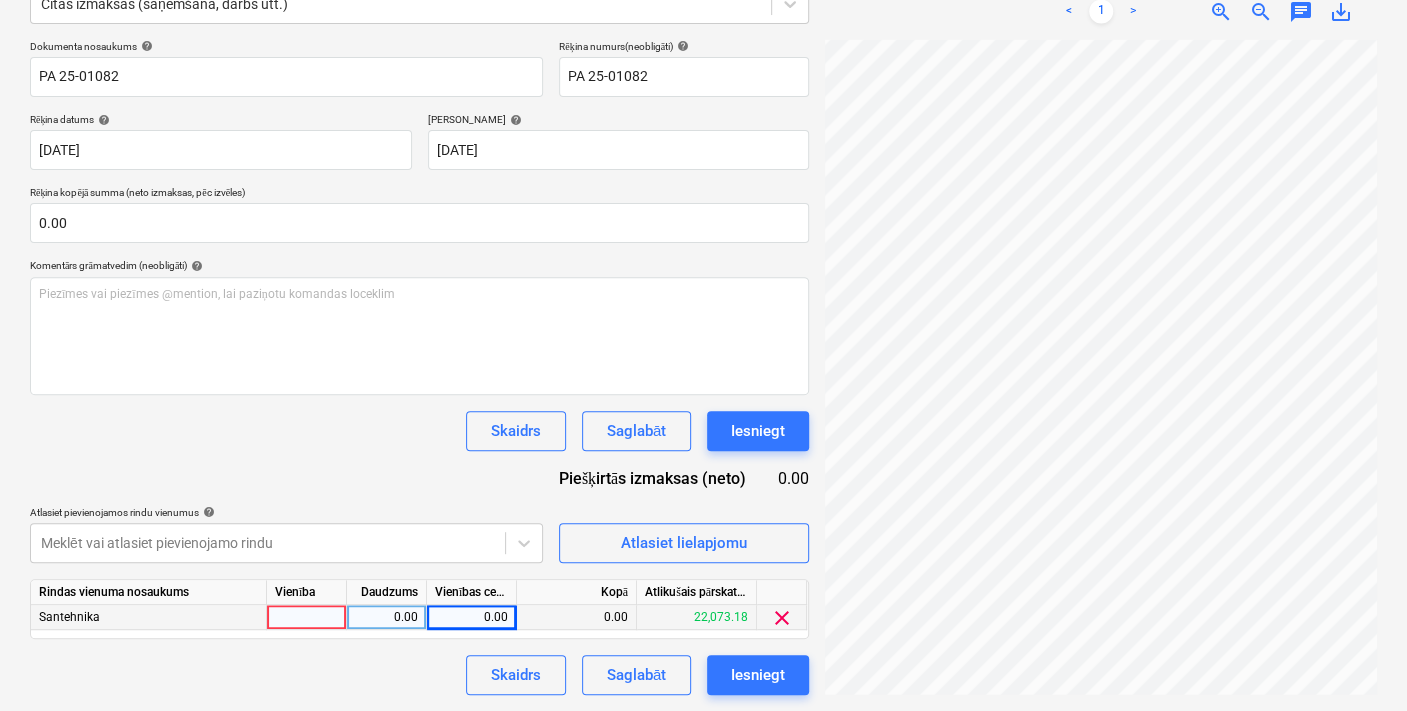 scroll, scrollTop: 269, scrollLeft: 0, axis: vertical 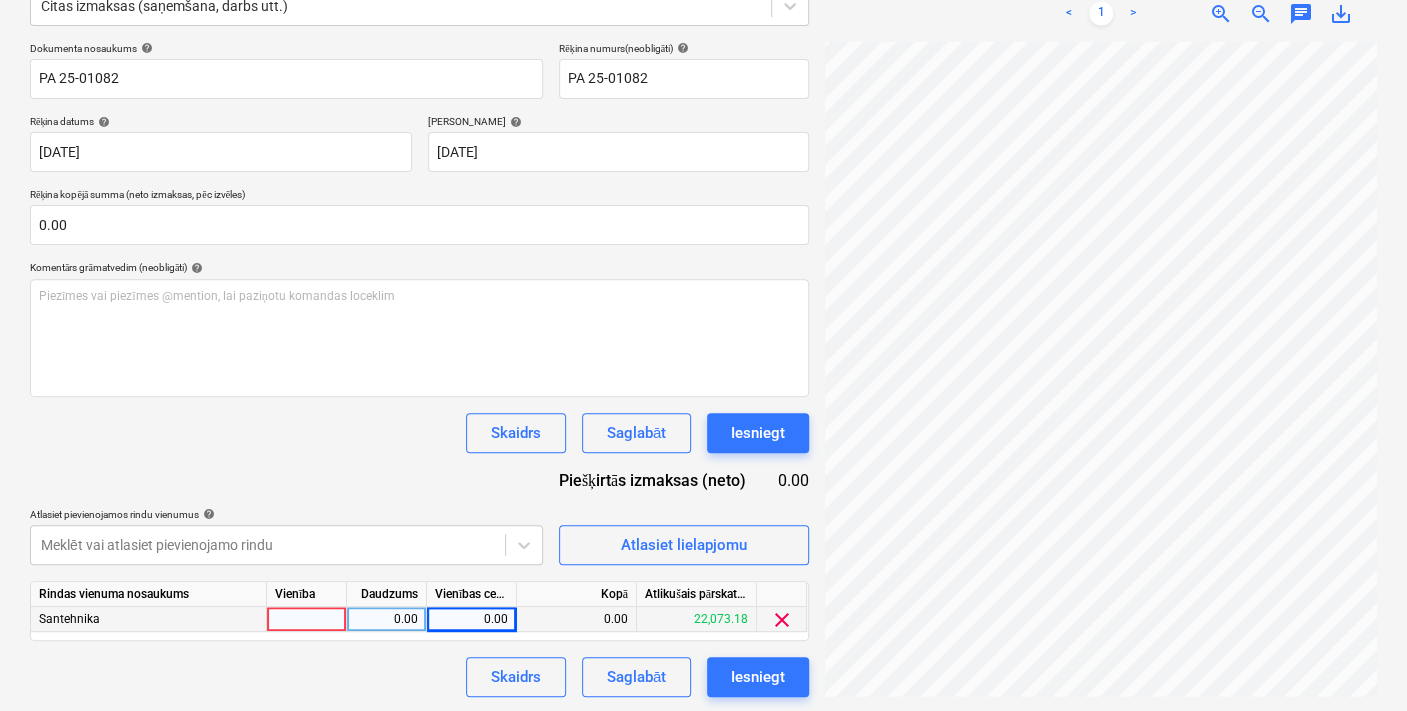 click on "0.00" at bounding box center [471, 619] 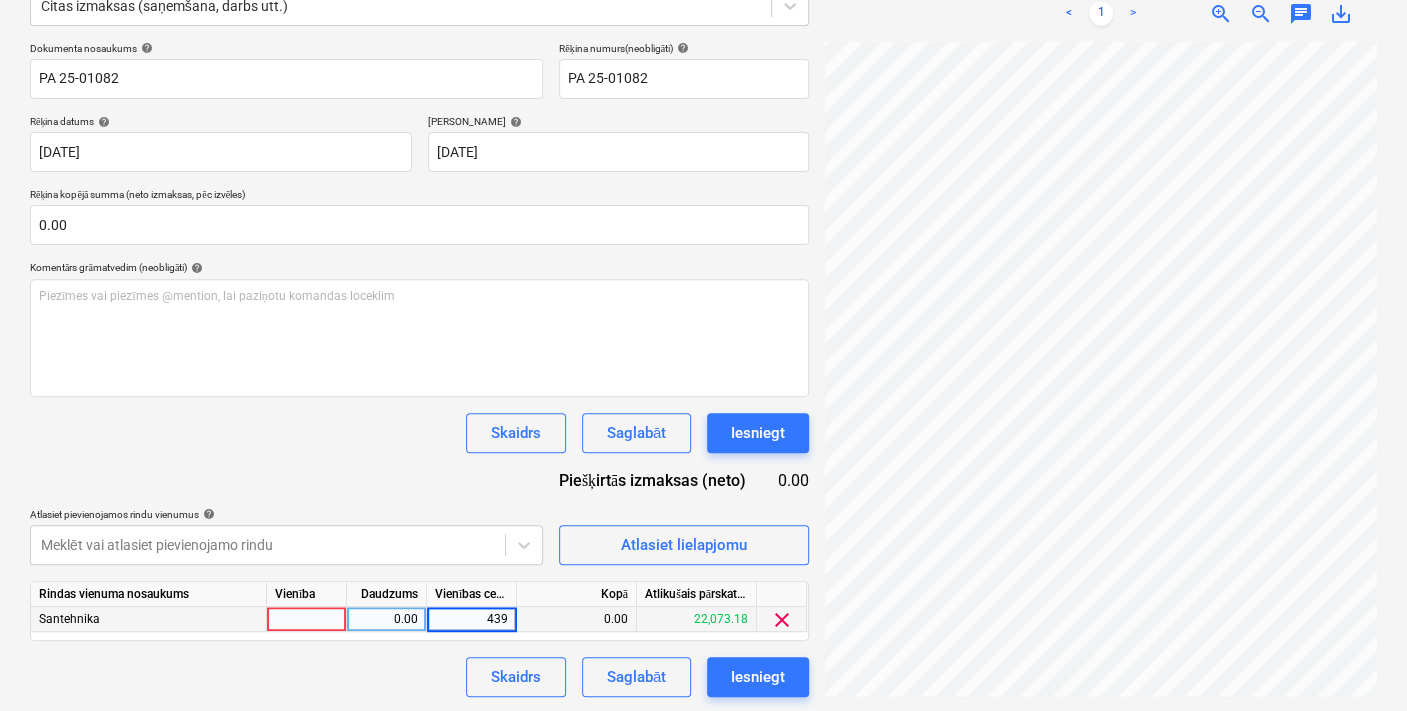 type on "4390" 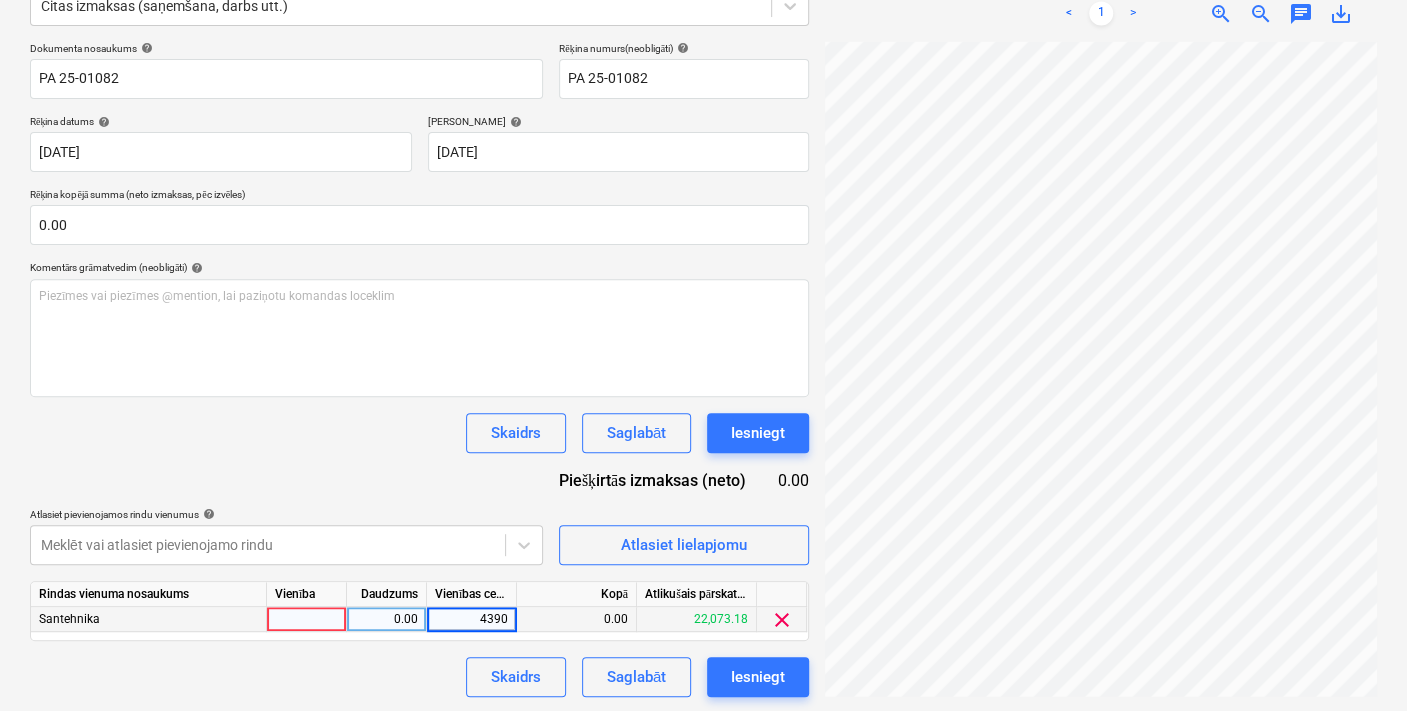 click on "Skaidrs Saglabāt Iesniegt" at bounding box center (419, 677) 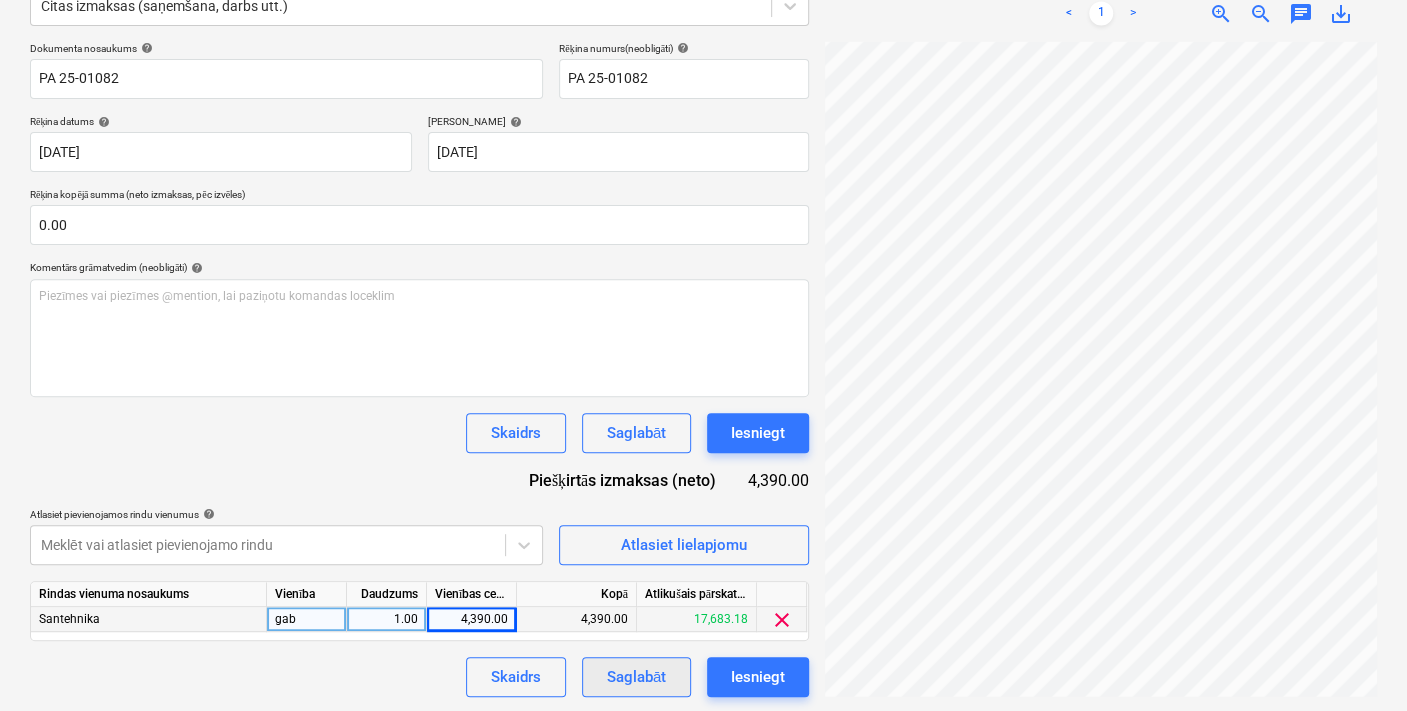 click on "Saglabāt" at bounding box center [636, 677] 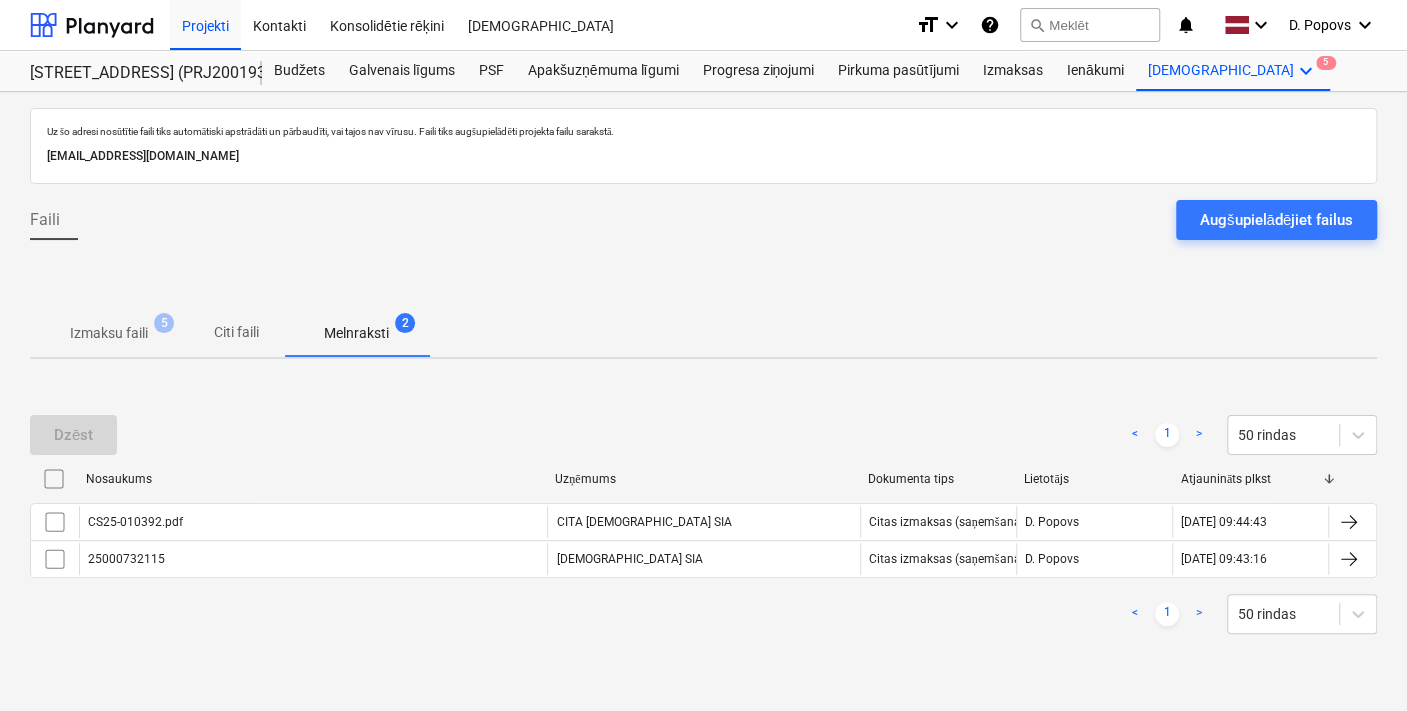 scroll, scrollTop: 0, scrollLeft: 0, axis: both 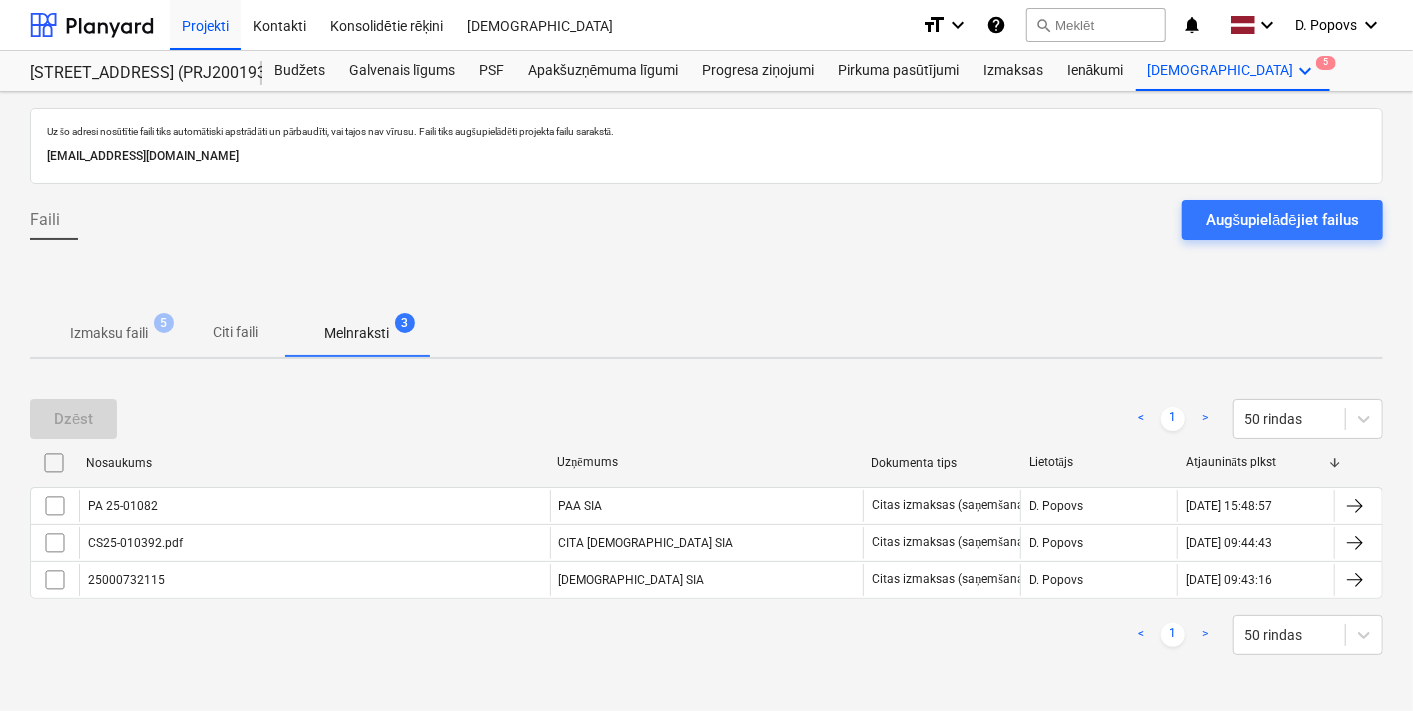click on "Izmaksu faili" at bounding box center (109, 333) 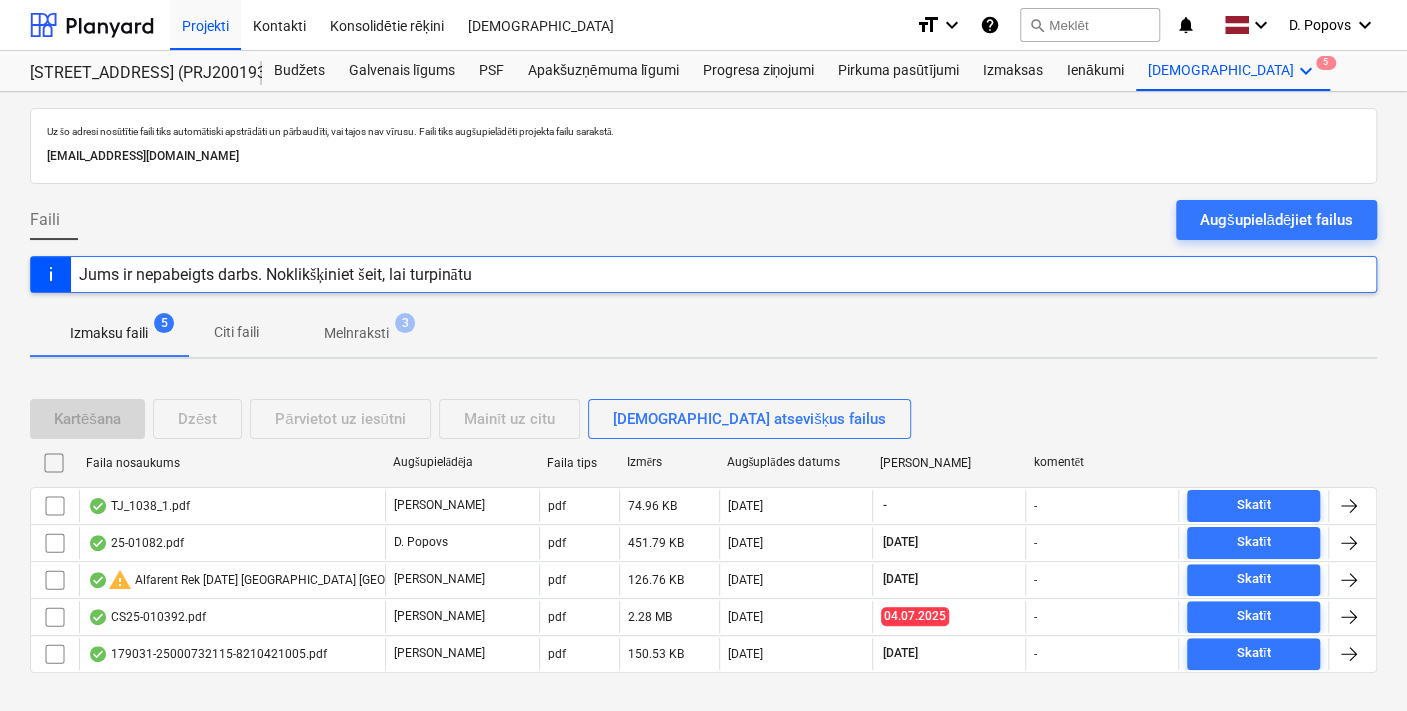 scroll, scrollTop: 30, scrollLeft: 0, axis: vertical 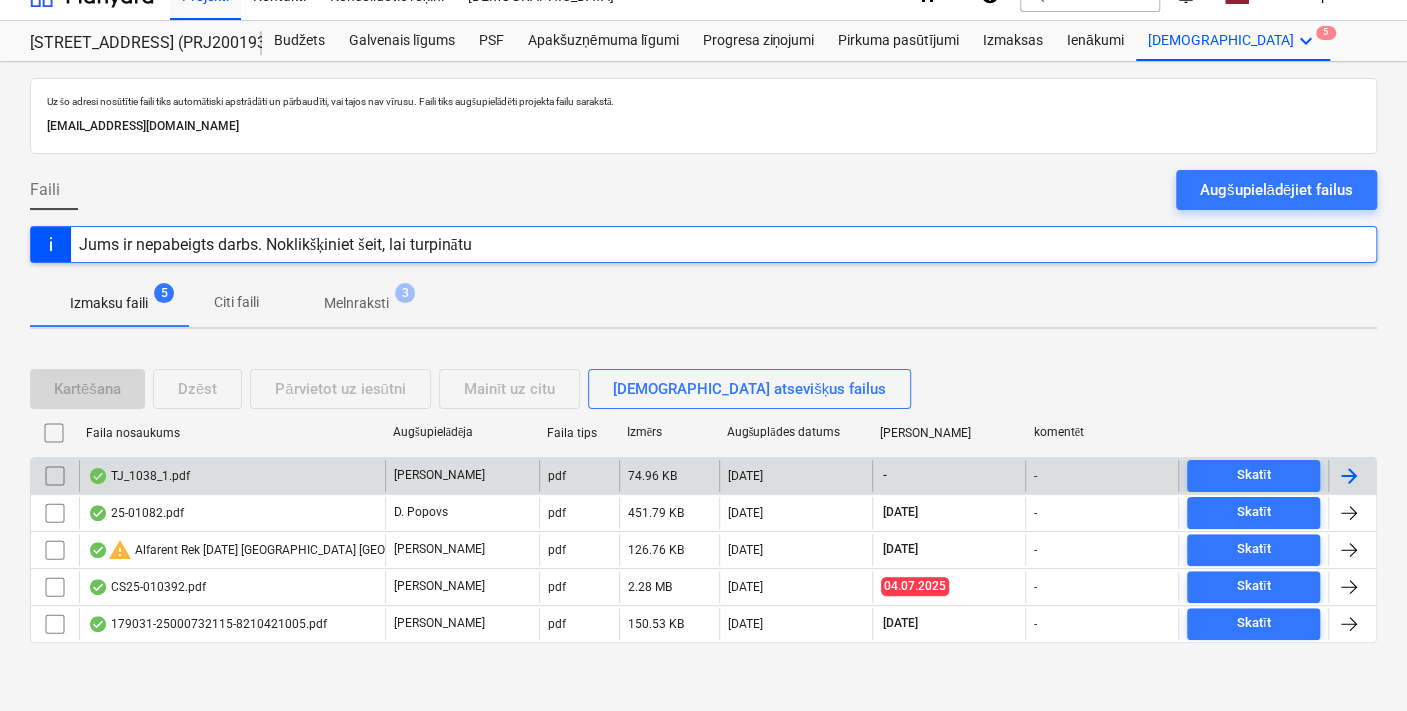 click on "pdf" at bounding box center (579, 476) 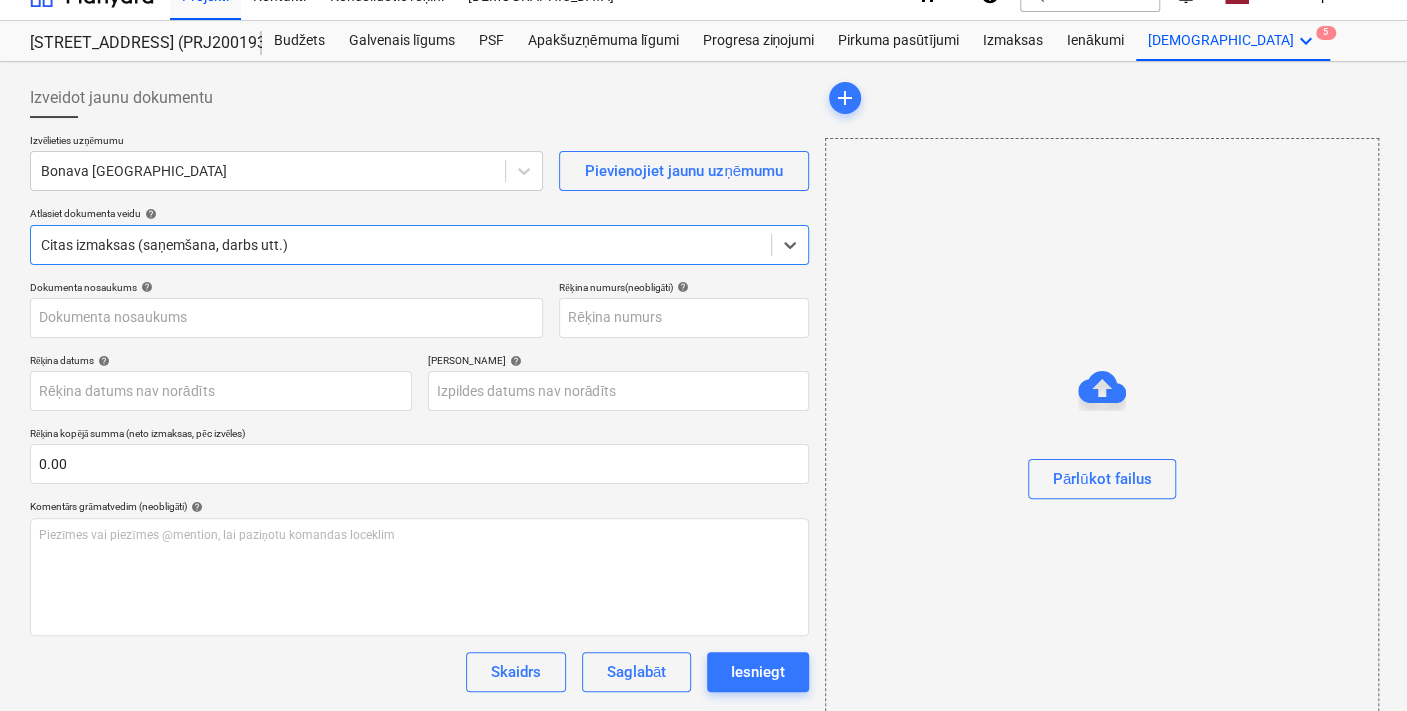 type on "1" 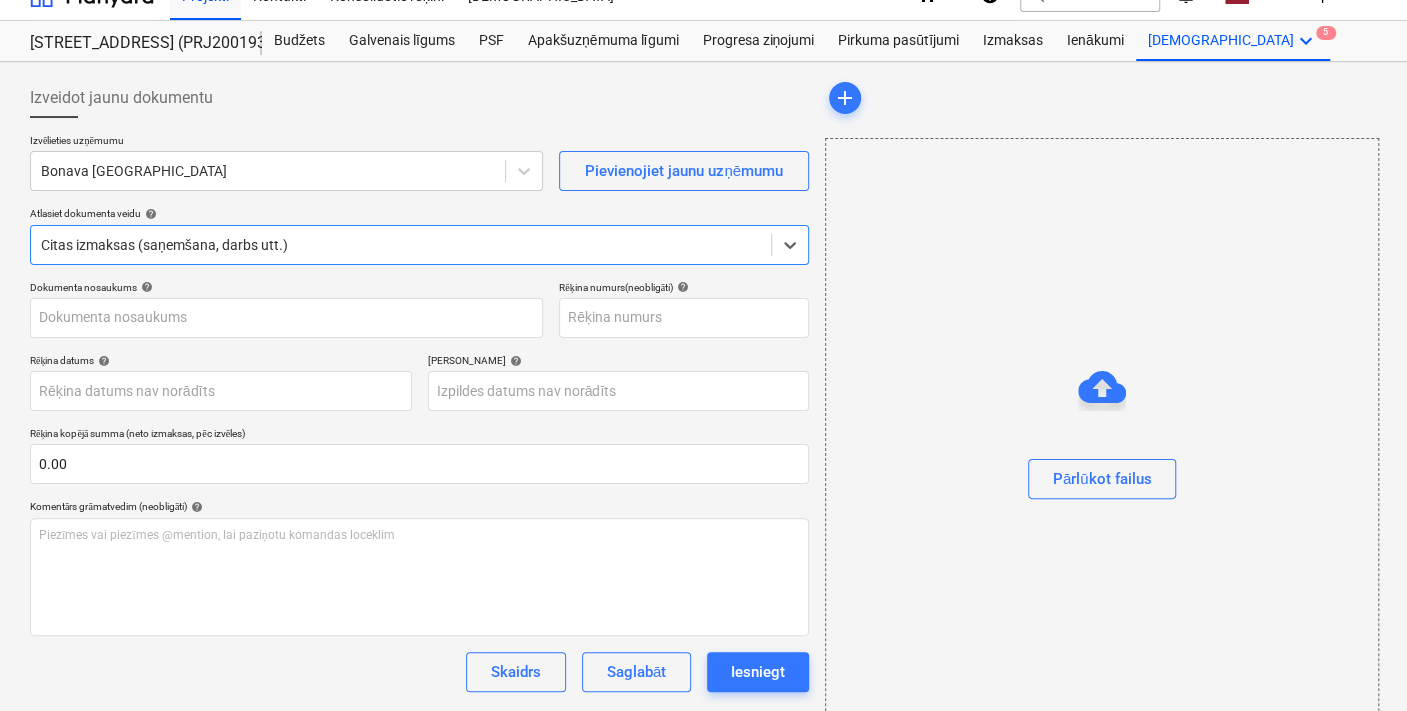 type on "1" 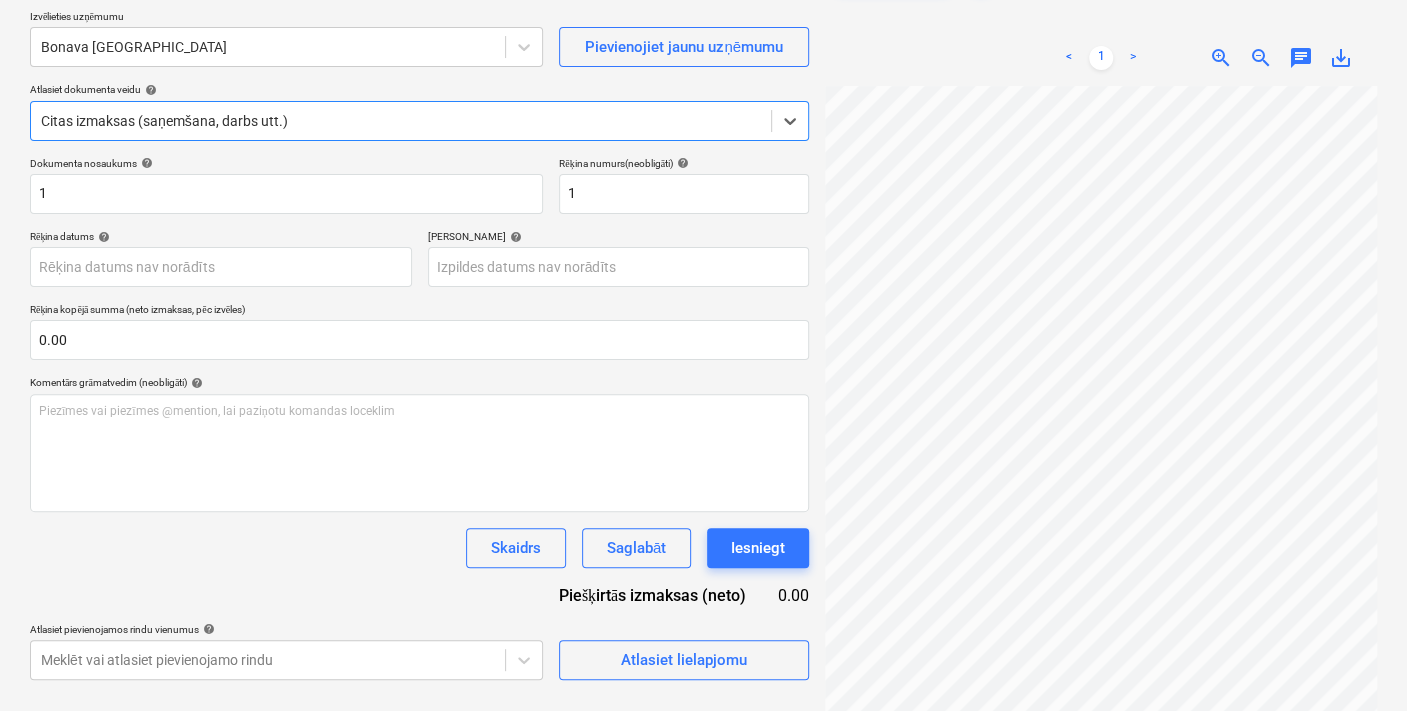 scroll, scrollTop: 199, scrollLeft: 0, axis: vertical 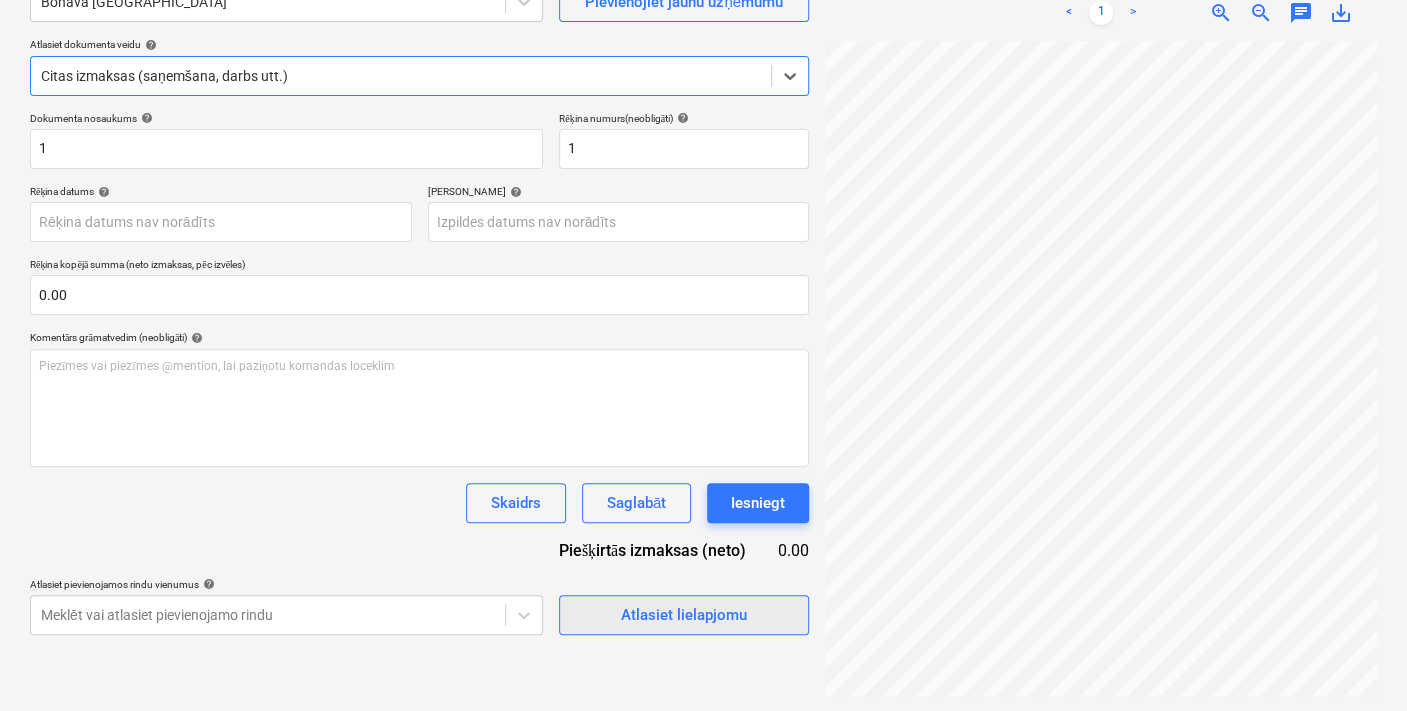 click on "Atlasiet lielapjomu" at bounding box center [684, 615] 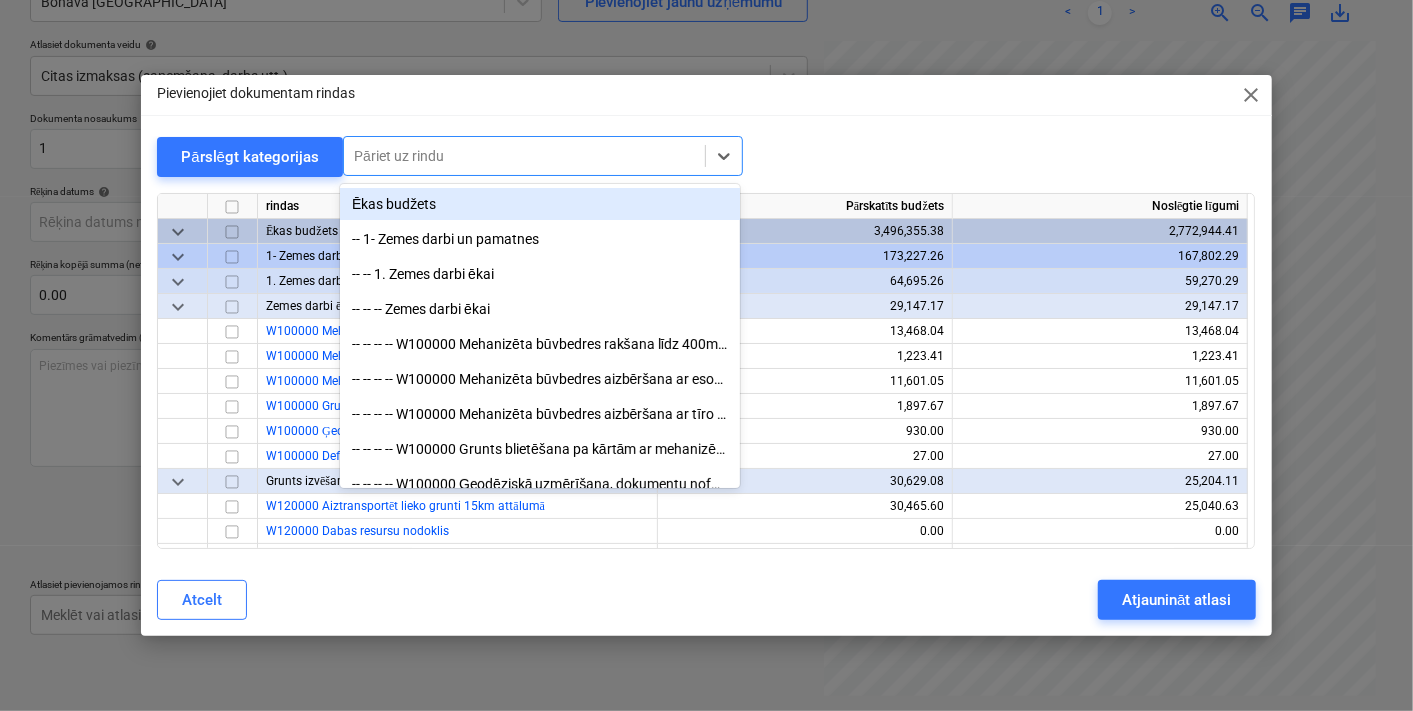 click on "Pāriet uz rindu" at bounding box center (543, 156) 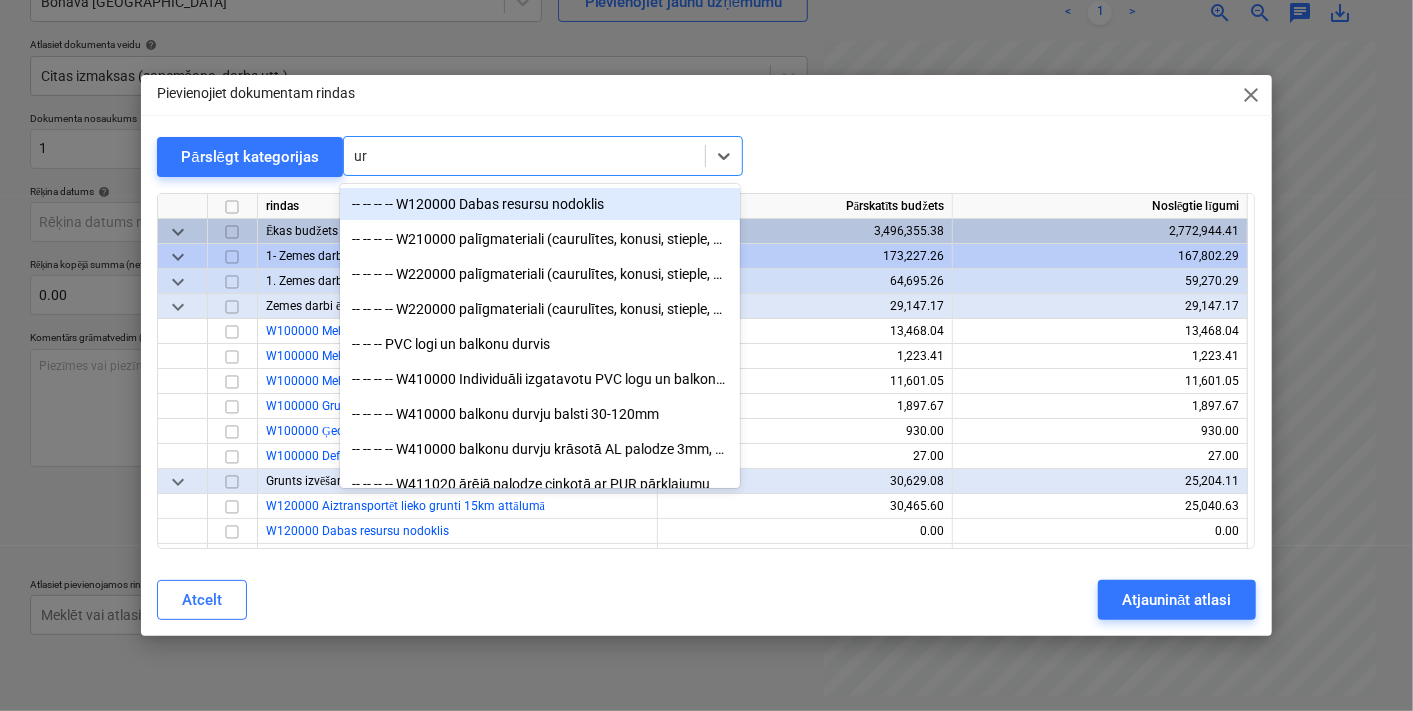 type on "ur" 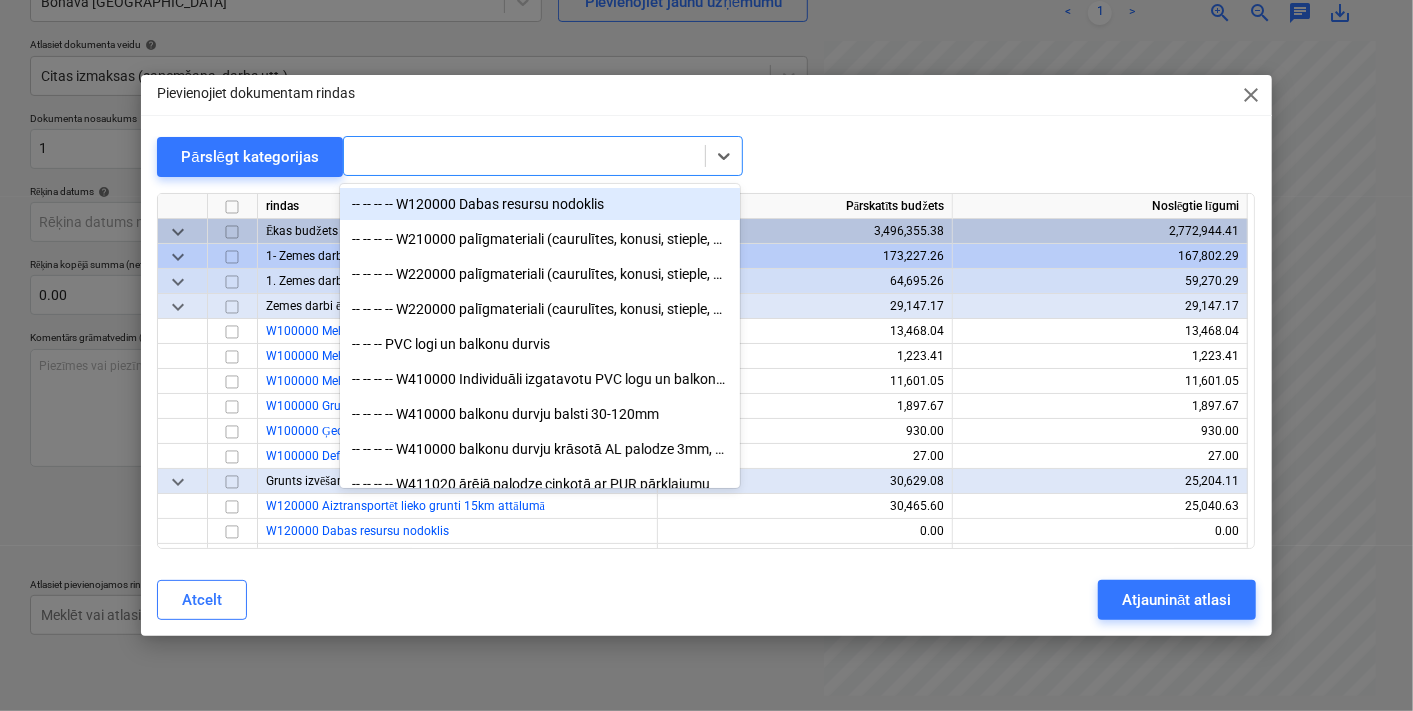 click on "Pievienojiet dokumentam rindas close Pārslēgt kategorijas option -- -- -- --  W120000 [PERSON_NAME] resursu nodoklis focused, 1 of 124. 124 results available for search term ur. Use Up and Down to choose options, press Enter to select the currently focused option, press Escape to exit the menu, press Tab to select the option and exit the menu. rindas Pārskatīts budžets Noslēgtie līgumi keyboard_arrow_down  [PERSON_NAME] budžets 3,496,355.38 2,772,944.41 keyboard_arrow_down  1- Zemes darbi un pamatnes 173,227.26 167,802.29 keyboard_arrow_down  1. Zemes darbi ēkai 64,695.26 59,270.29 keyboard_arrow_down  Zemes darbi ēkai 29,147.17 29,147.17 W100000 Mehanizēta būvbedres [PERSON_NAME] 400mm virs projekta atzīmes 13,468.04 13,468.04 W100000 Mehanizēta būvbedres aizbēršana ar esošo grunti, pēc betonēšanas un hidroizolācijas darbu veikšanas (uz projekta atzīmēm) 1,223.41 1,223.41 11,601.05 11,601.05 1,897.67 1,897.67 W100000 Ģeodēziskā uzmērīšana, dokumentu noformēšana 930.00 930.00 27.00 27.00" at bounding box center [706, 355] 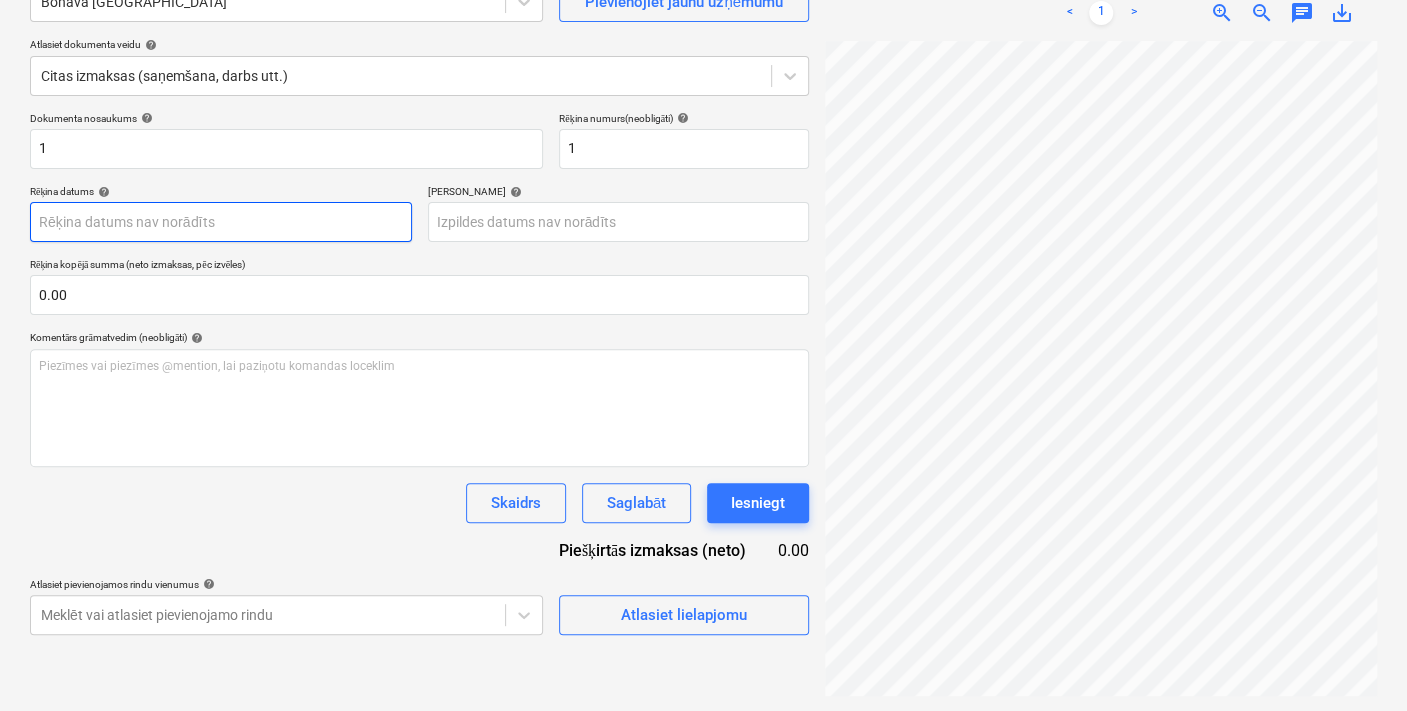 scroll, scrollTop: 0, scrollLeft: 0, axis: both 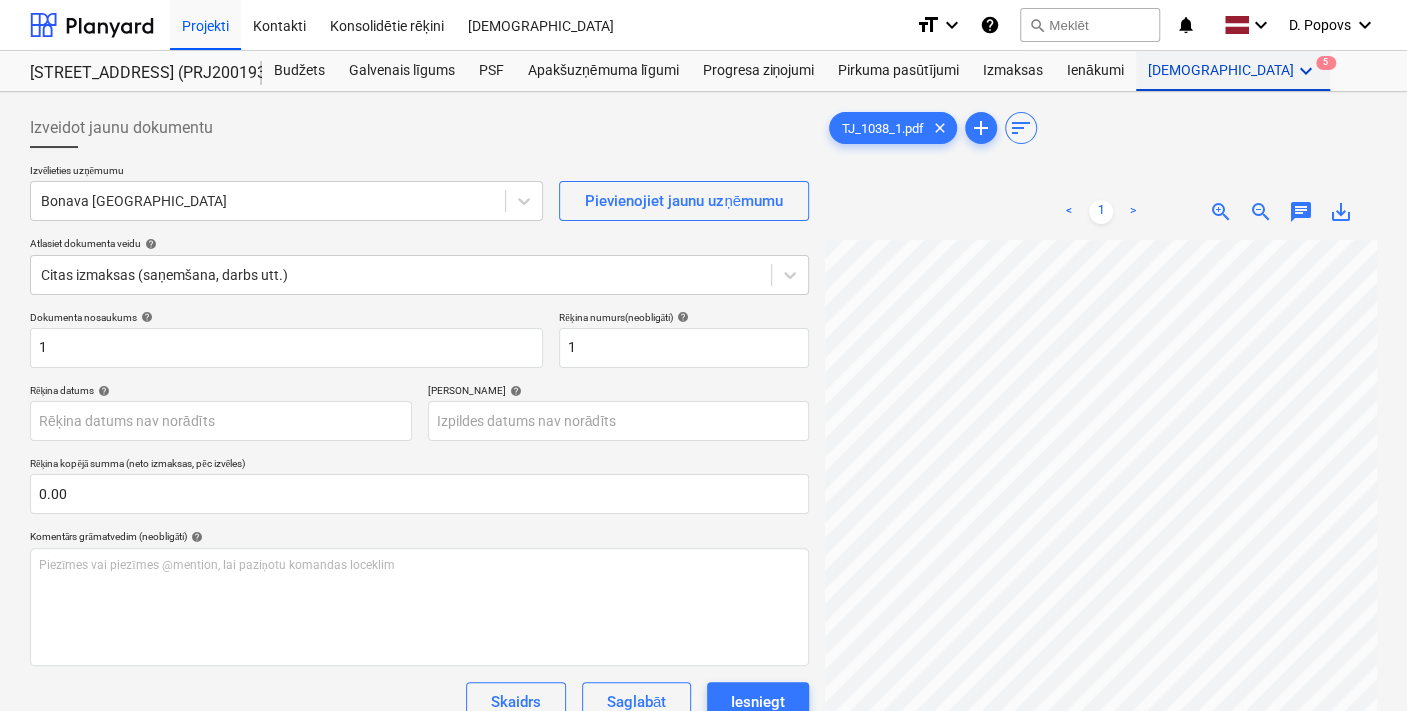 click on "Vairāk keyboard_arrow_down 5" at bounding box center [1233, 71] 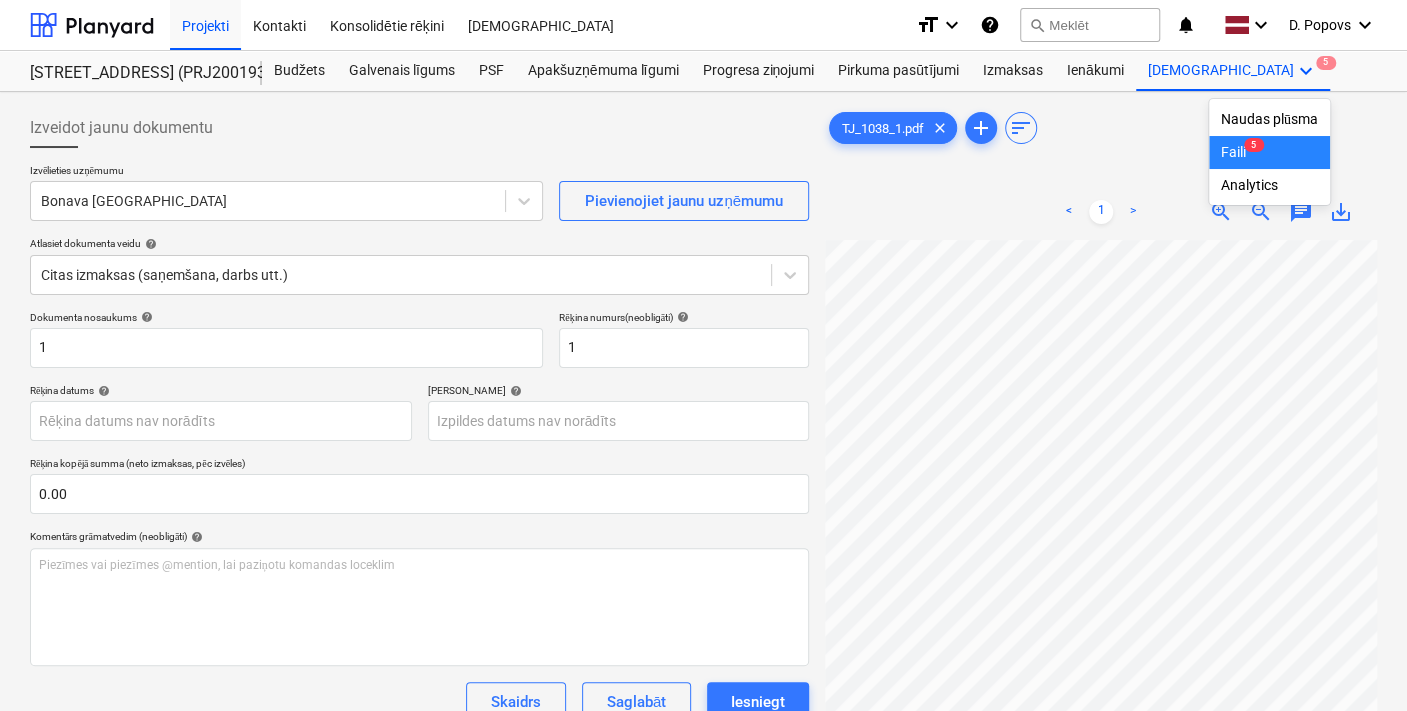 click on "Faili 5" at bounding box center (1269, 152) 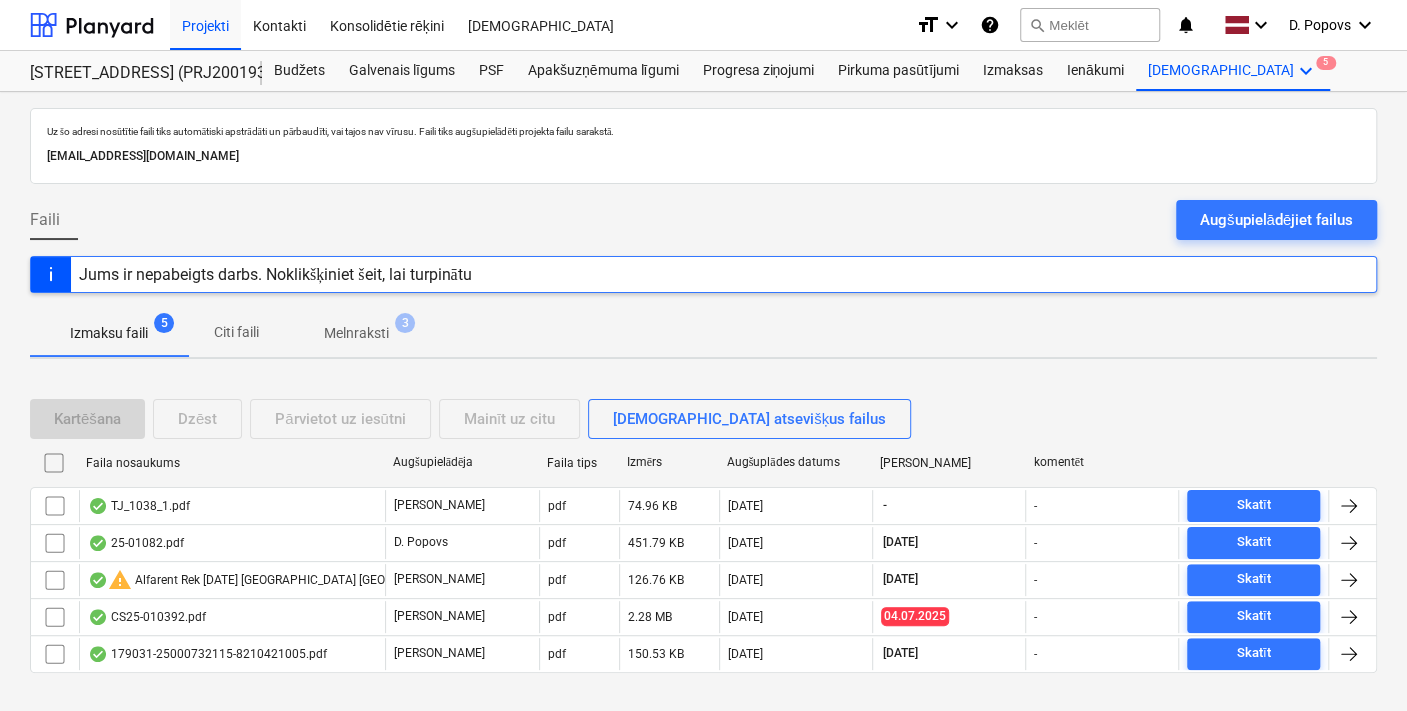 scroll, scrollTop: 30, scrollLeft: 0, axis: vertical 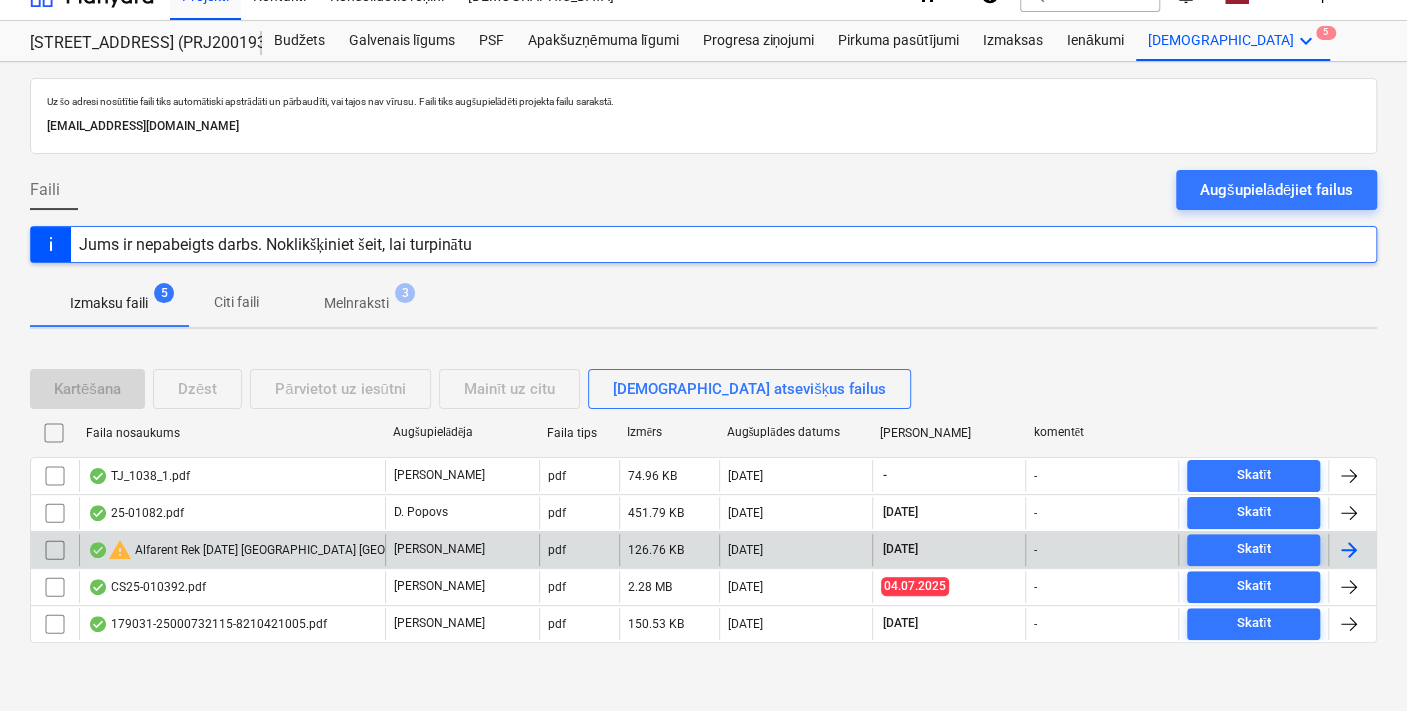 click on "[PERSON_NAME]" at bounding box center (461, 550) 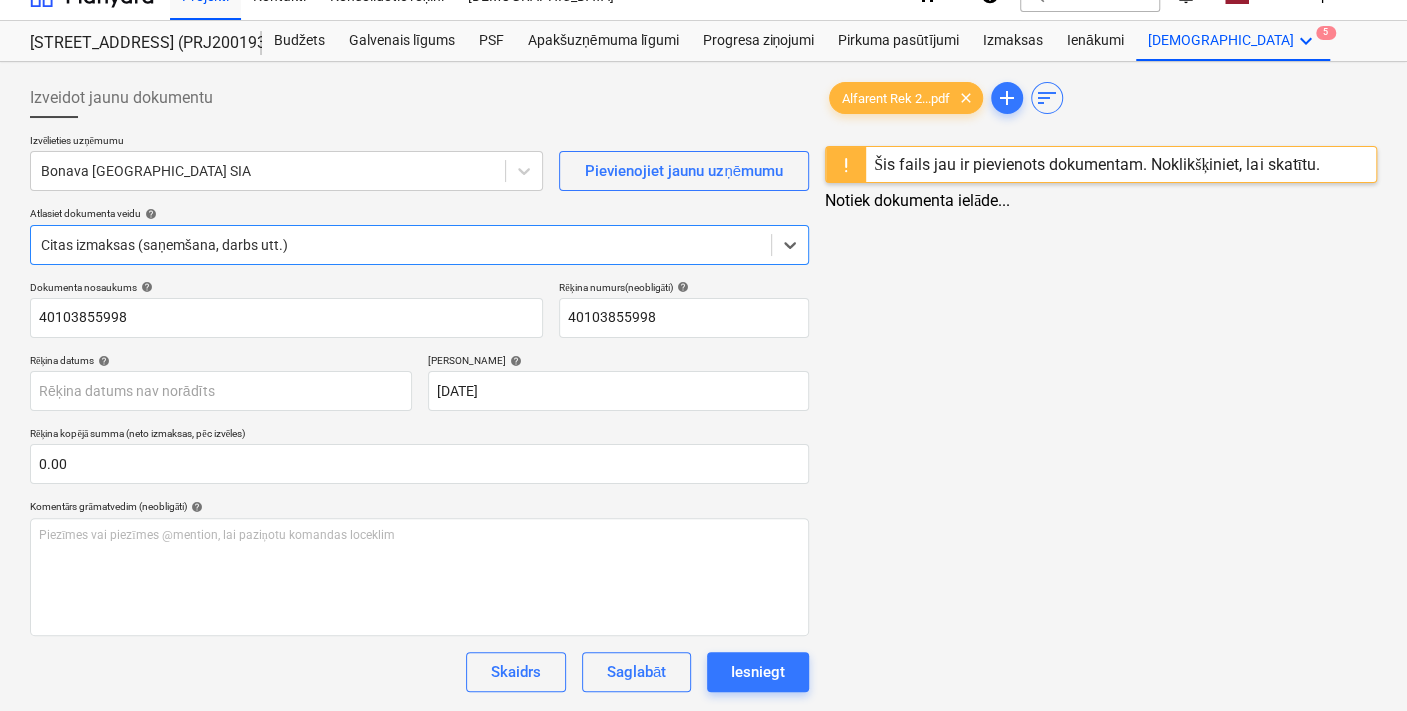 type on "40103855998" 